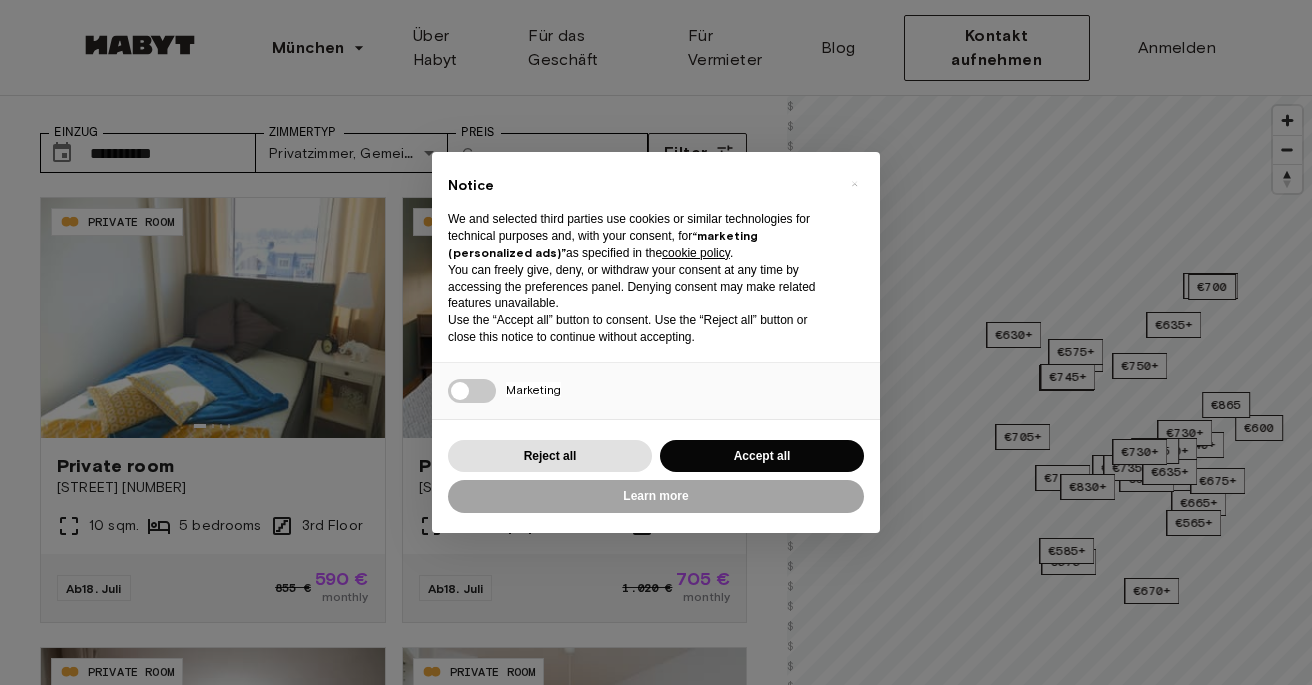 scroll, scrollTop: 112, scrollLeft: 0, axis: vertical 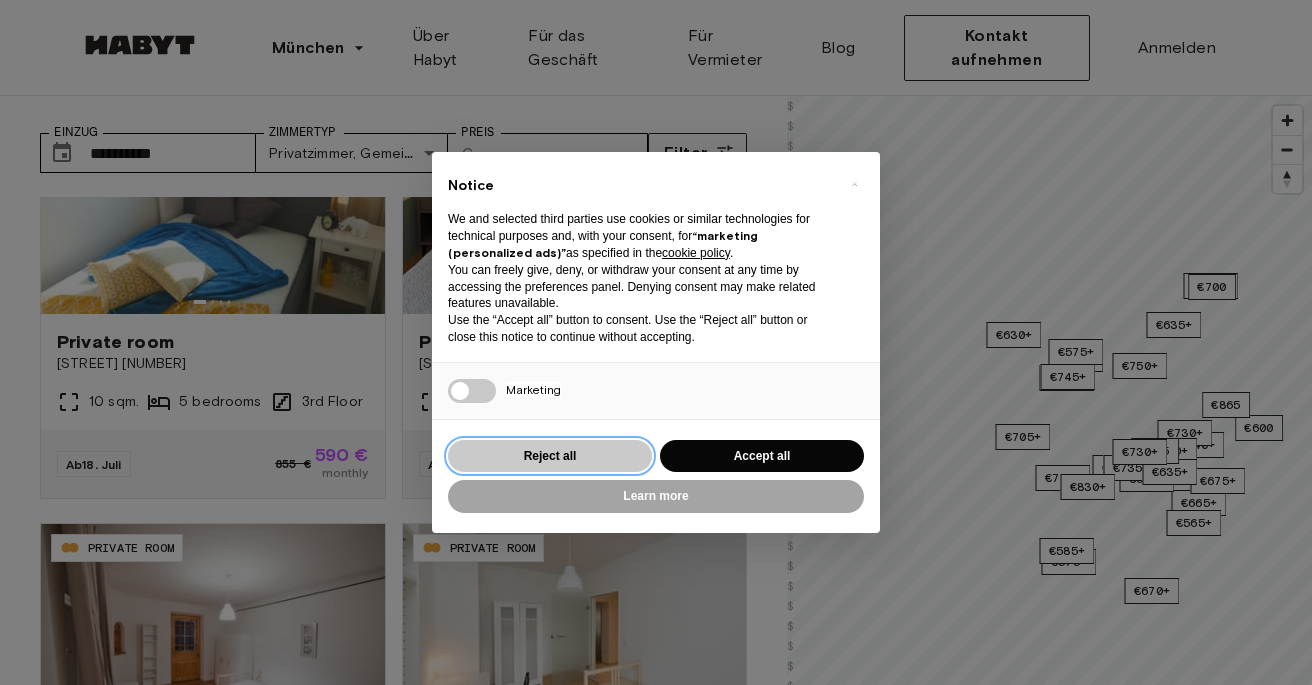 click on "Reject all" at bounding box center (550, 456) 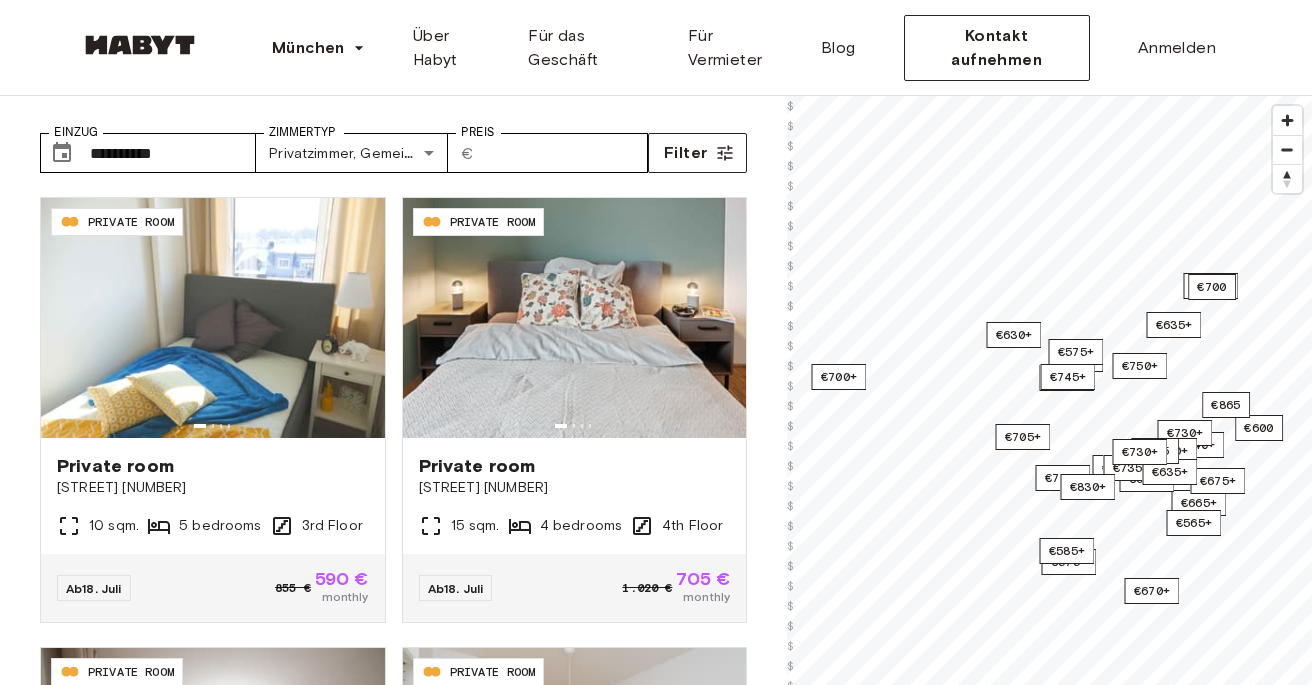 scroll, scrollTop: 0, scrollLeft: 0, axis: both 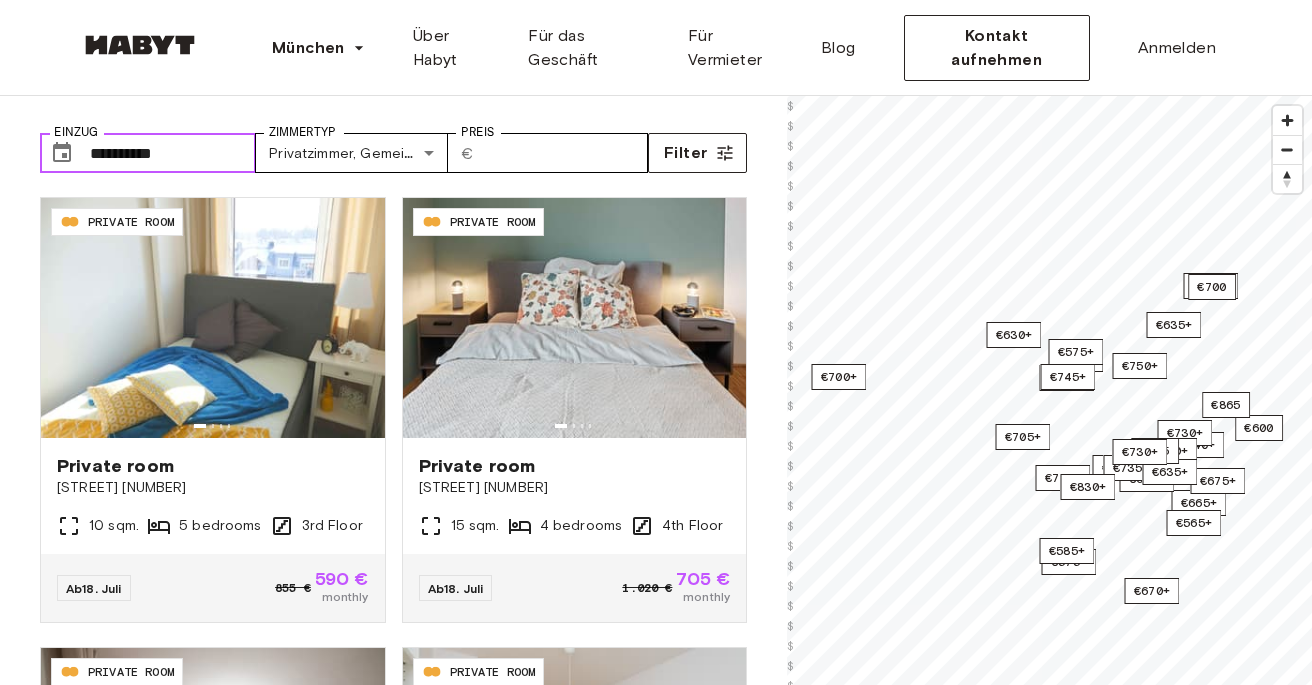 click on "**********" at bounding box center (173, 153) 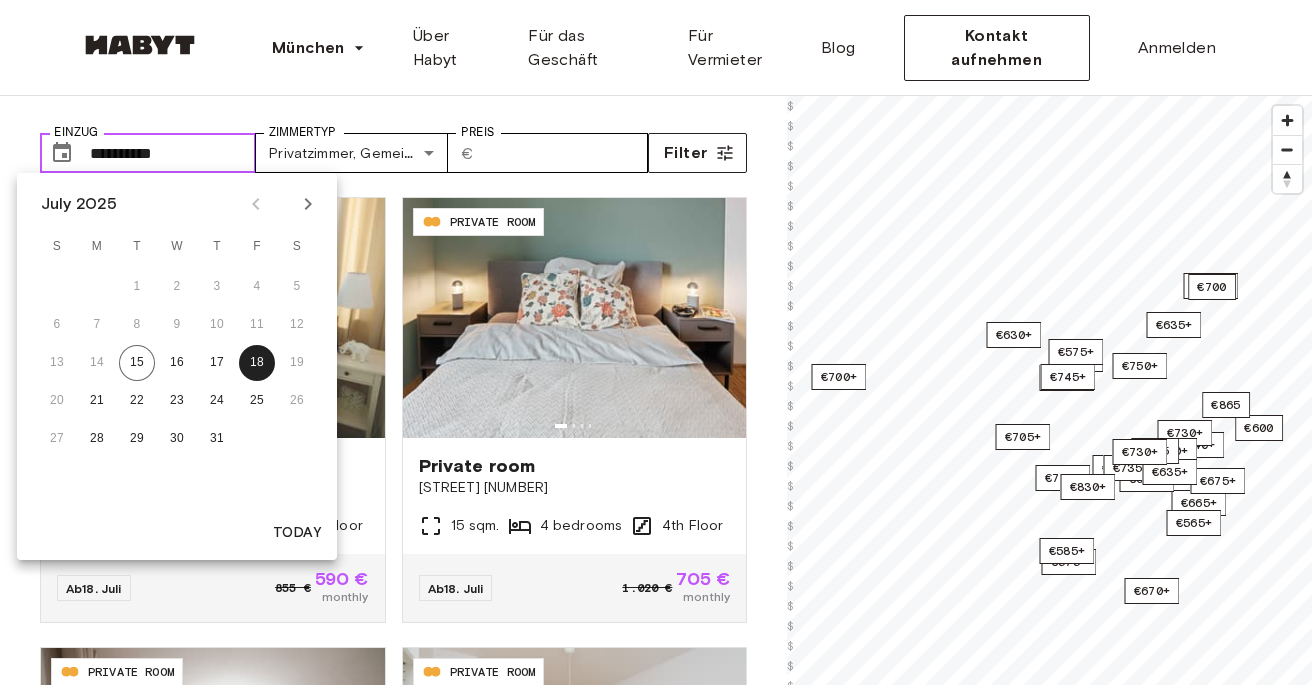 click on "**********" at bounding box center [173, 153] 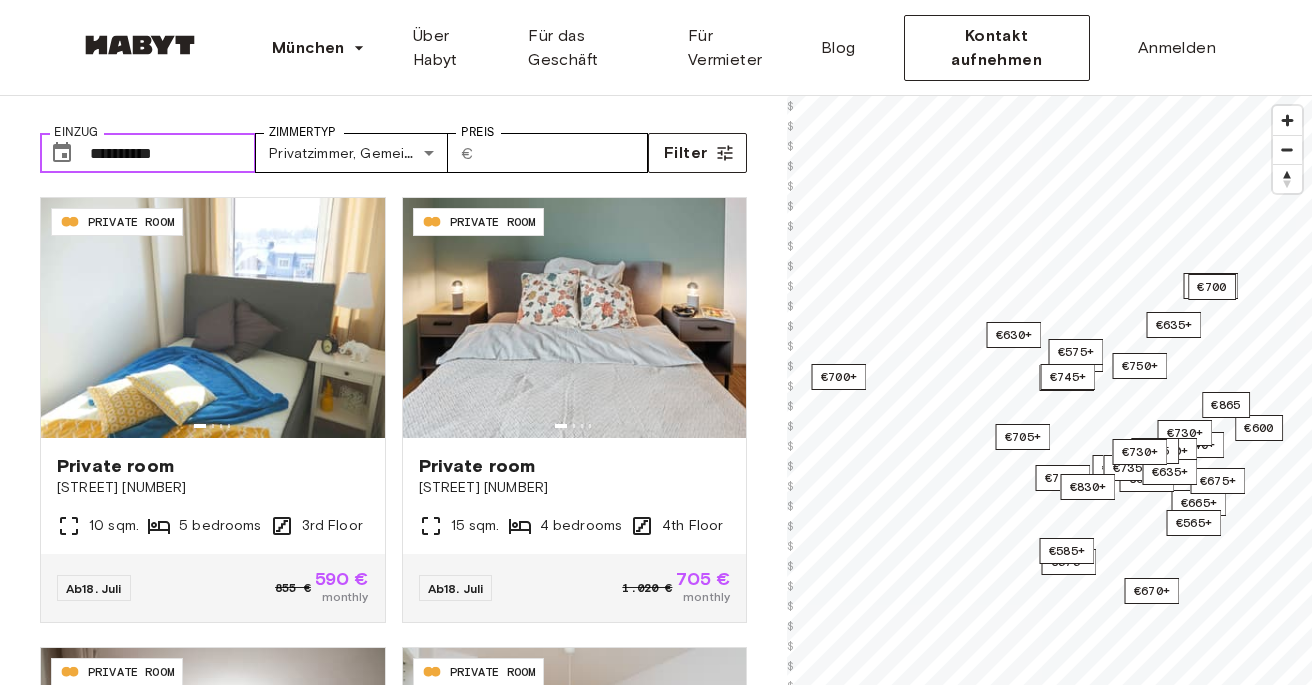 click 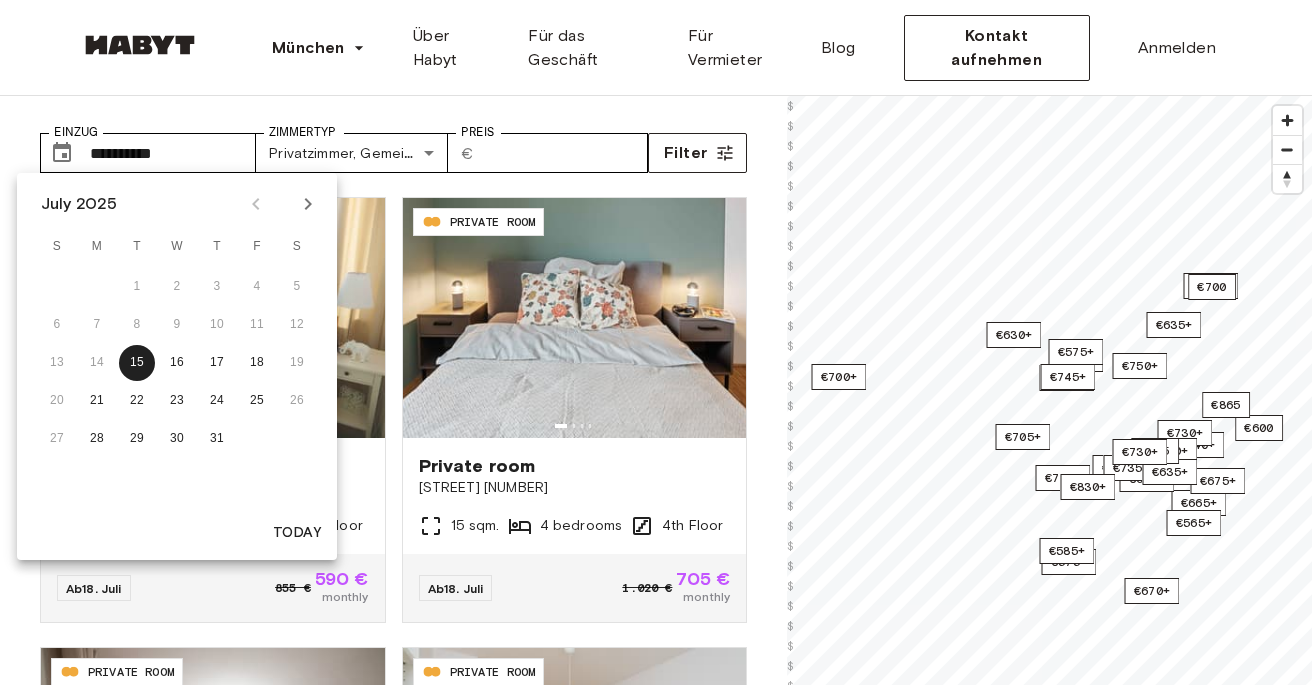 click 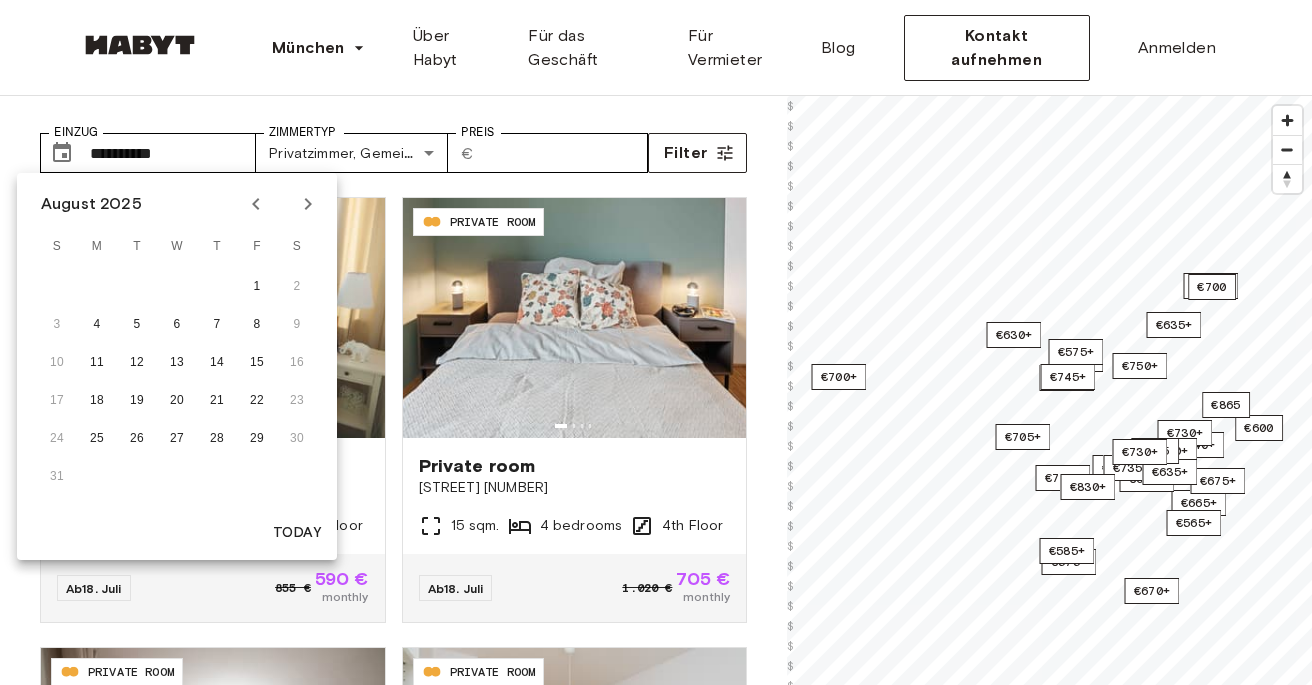 click 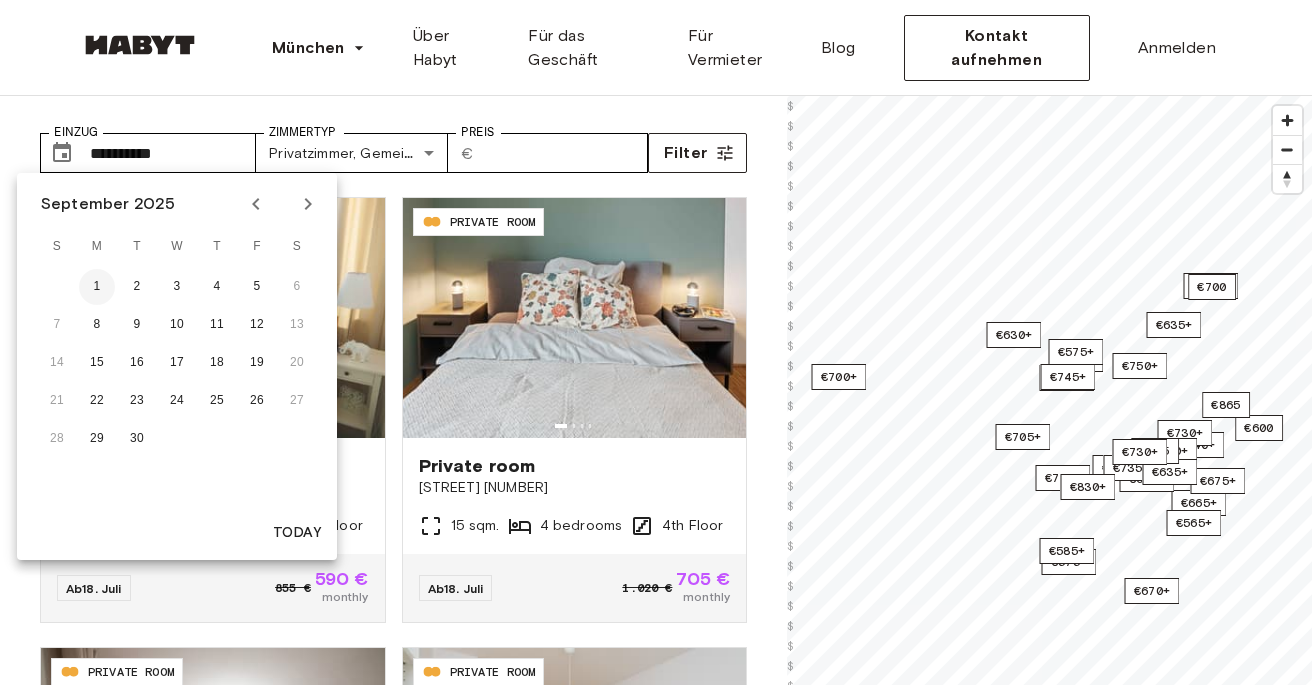 click on "1" at bounding box center (97, 287) 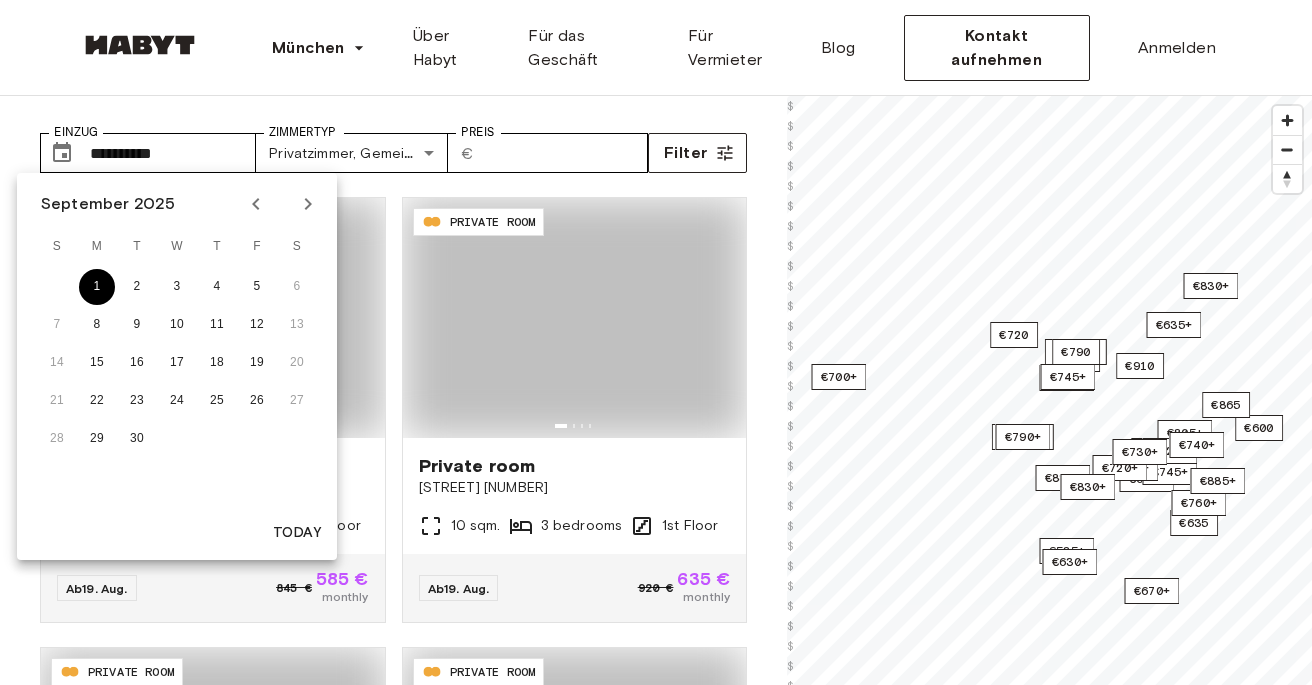 type on "**********" 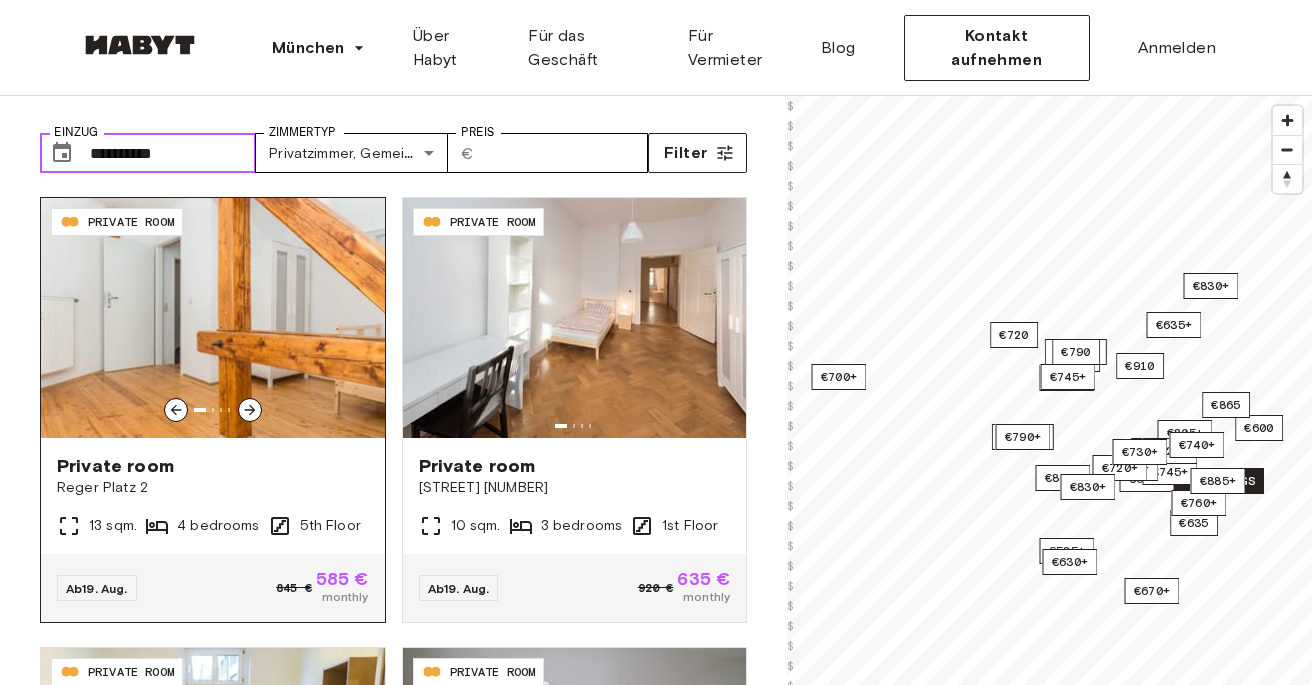 scroll, scrollTop: 0, scrollLeft: 0, axis: both 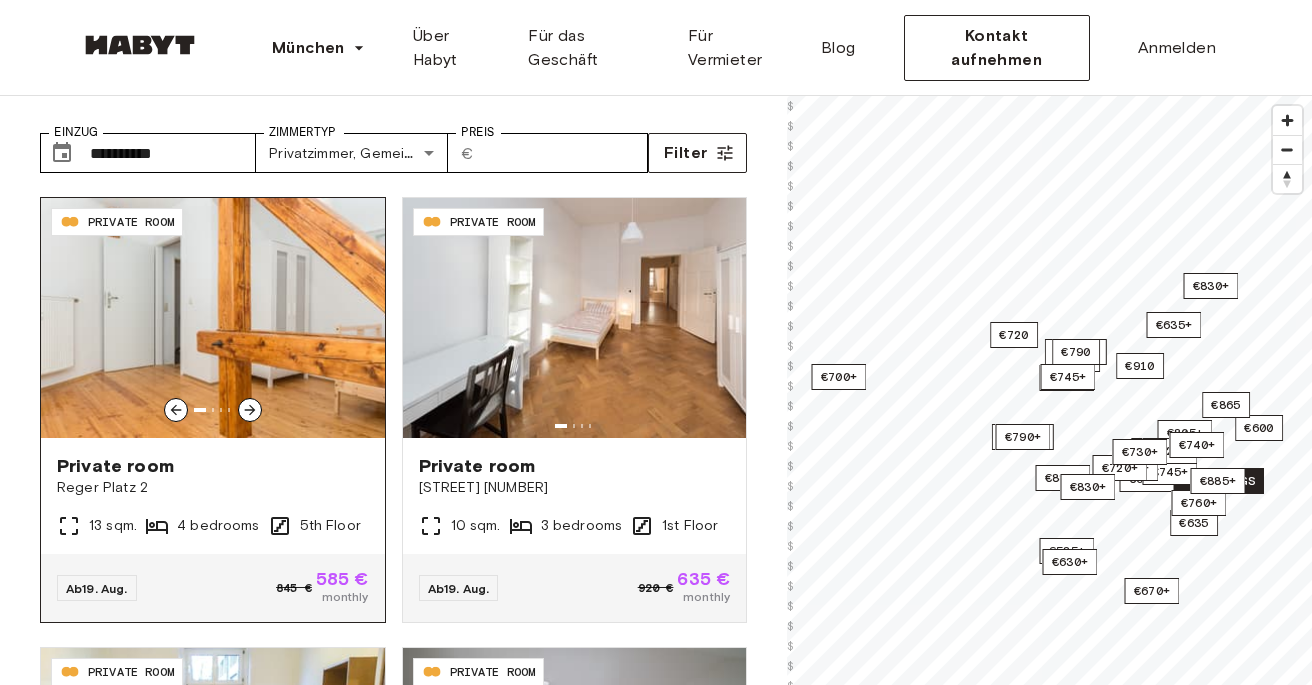 click 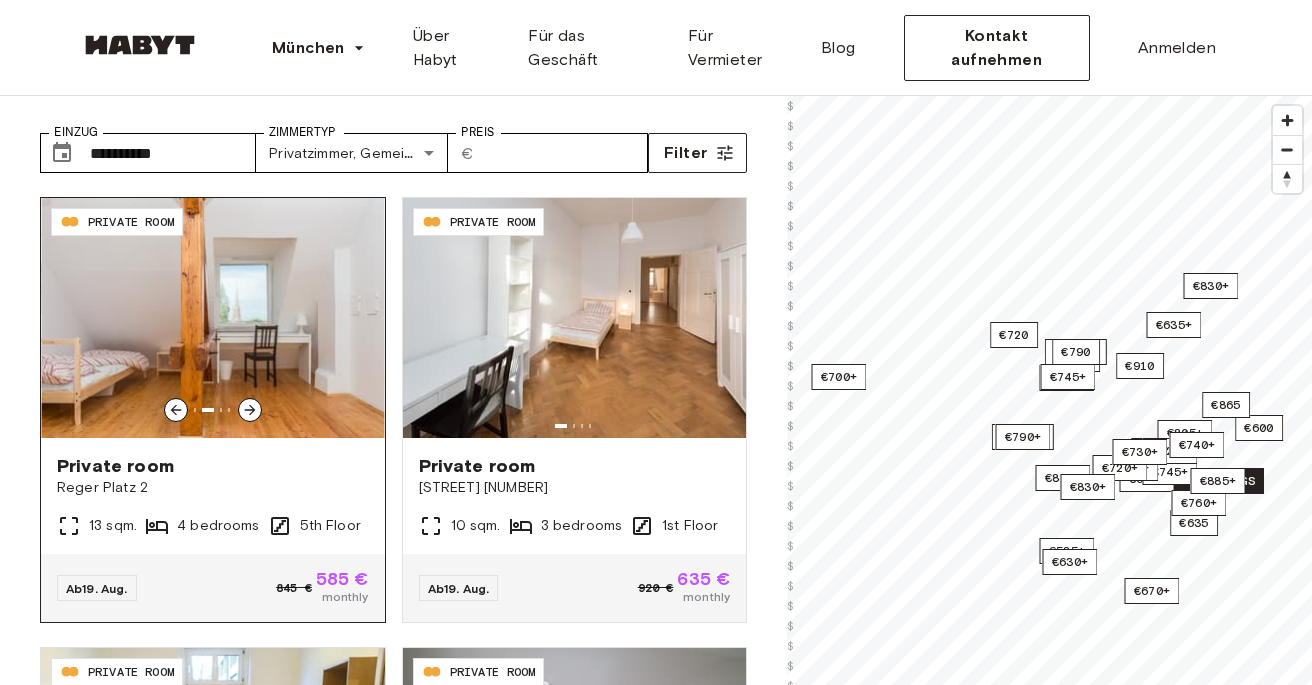 click 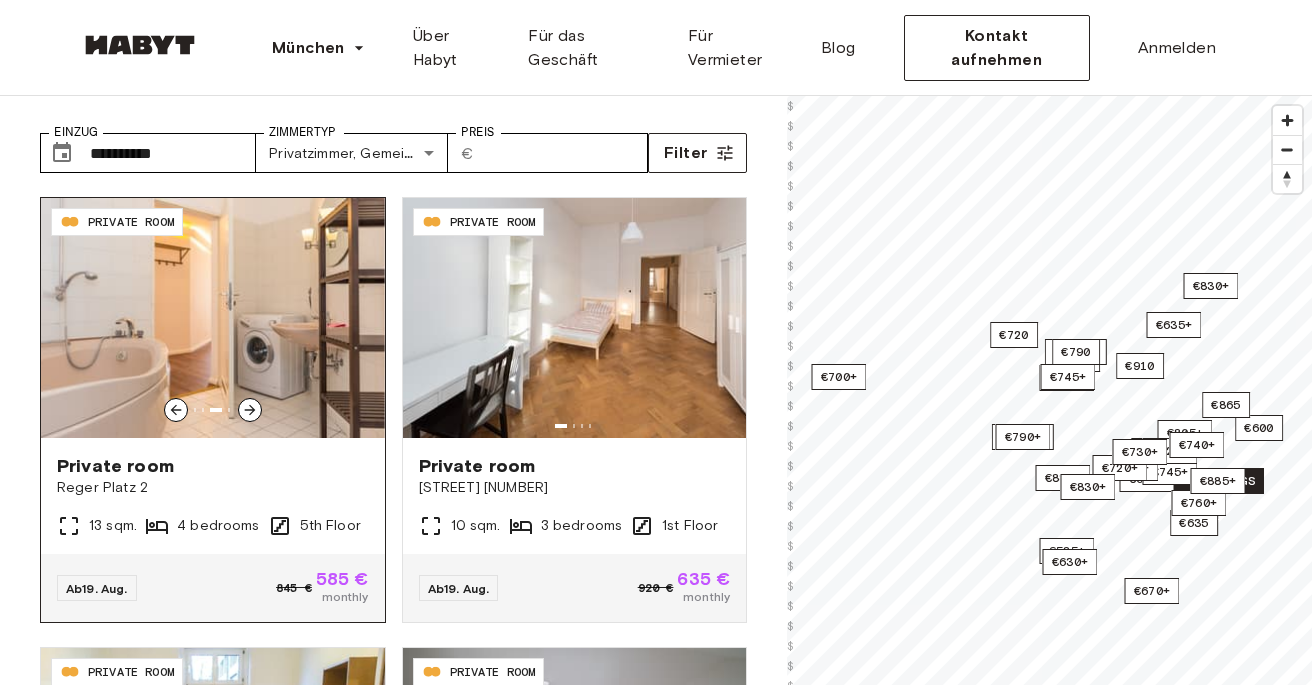 click 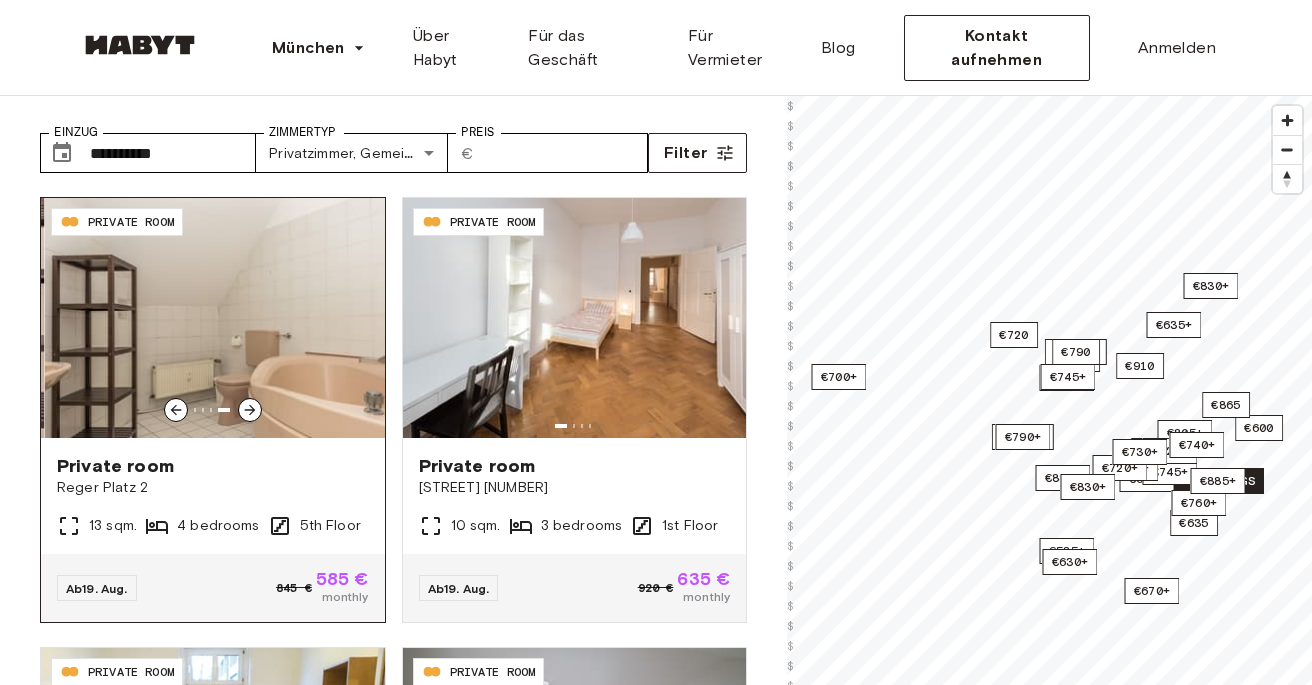 click 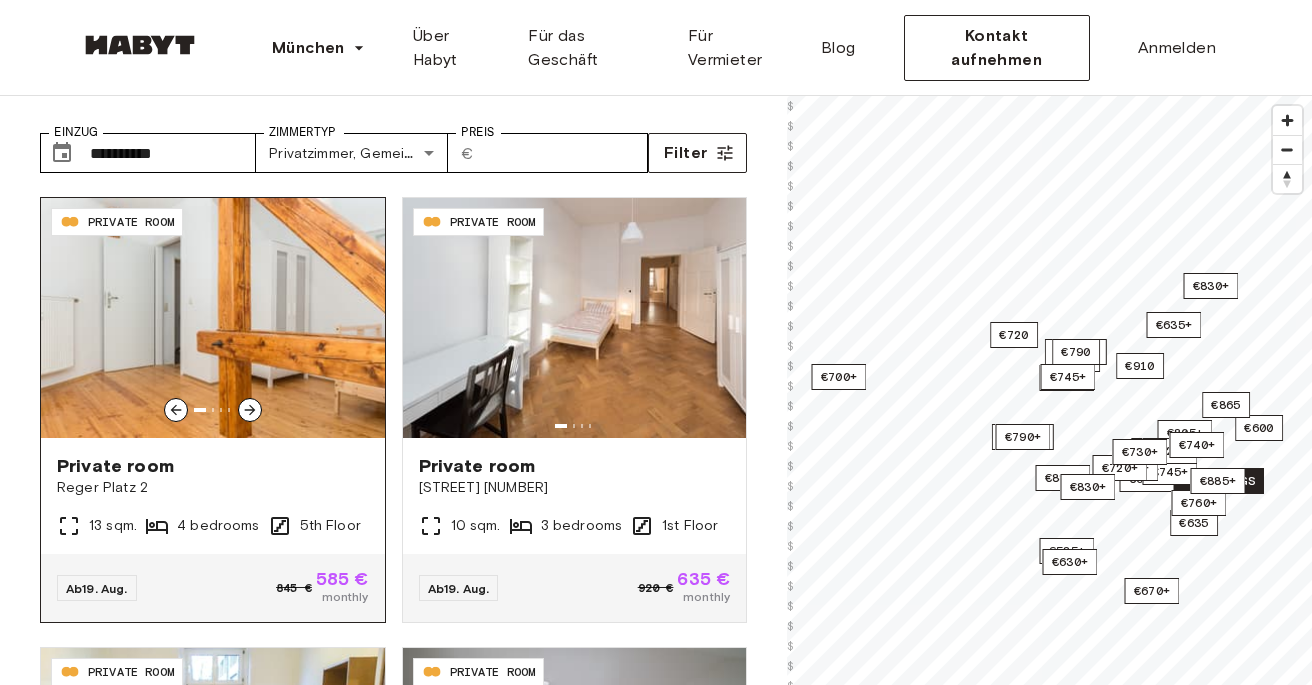 click 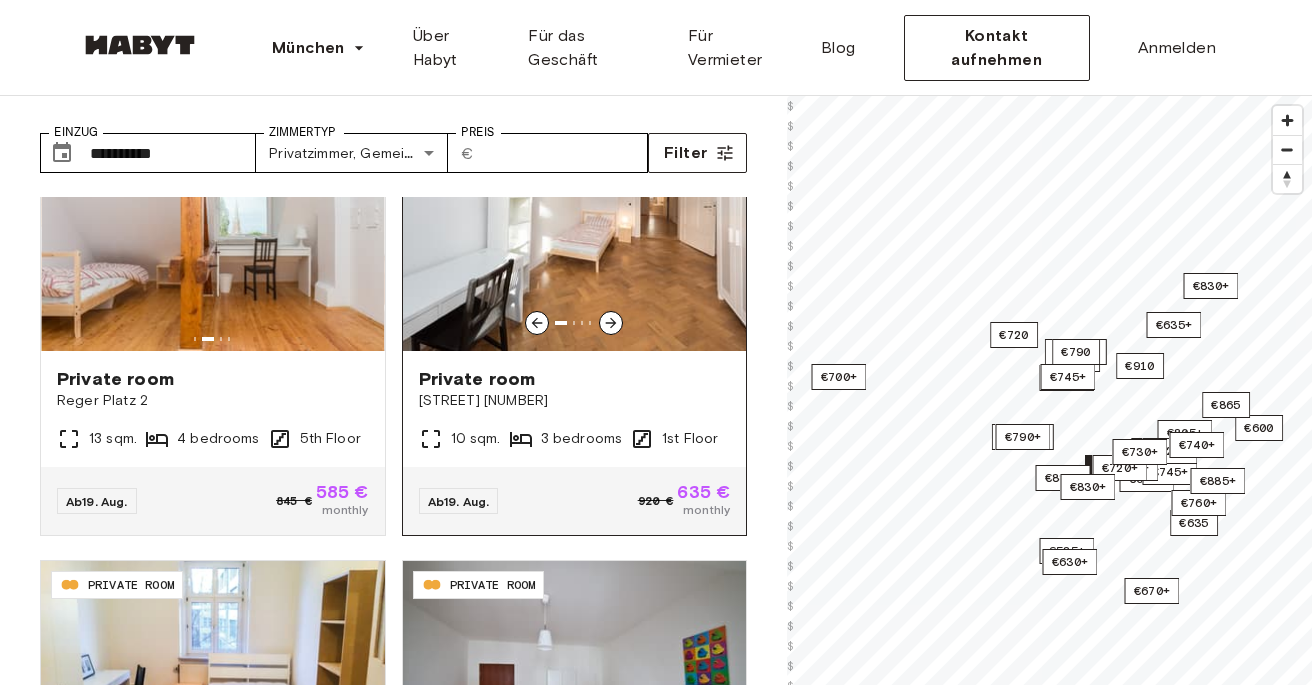 scroll, scrollTop: 0, scrollLeft: 0, axis: both 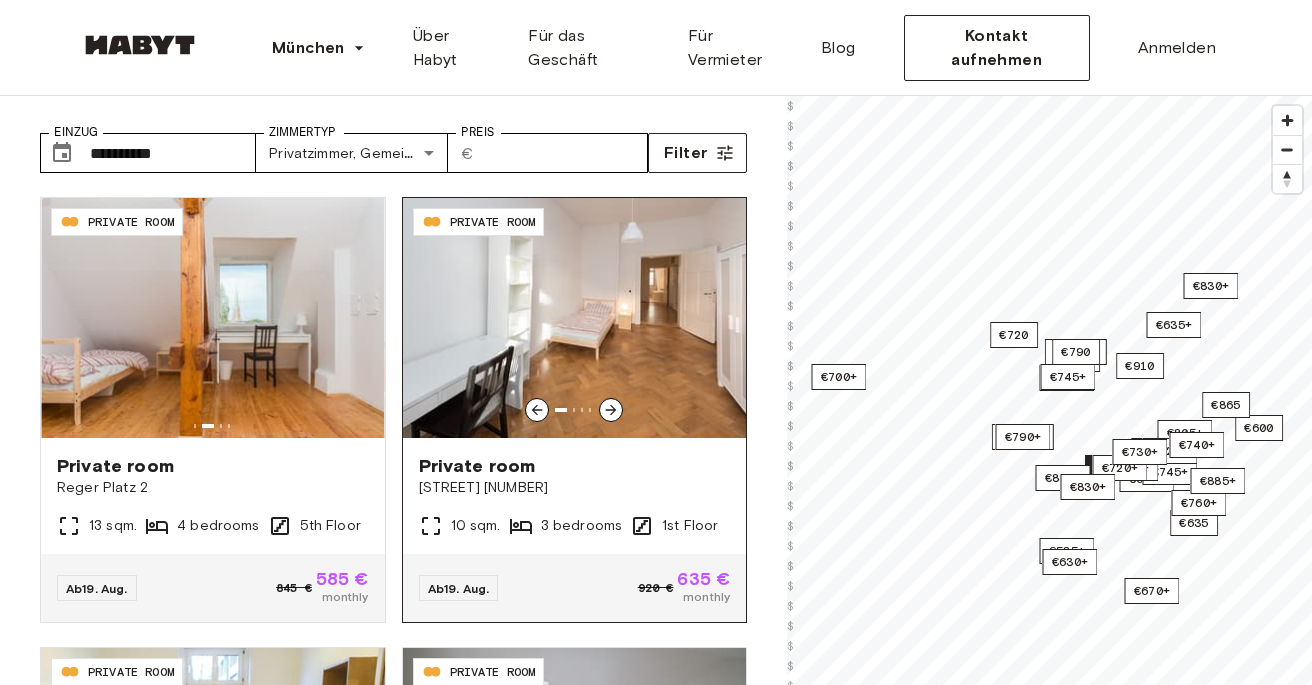 click 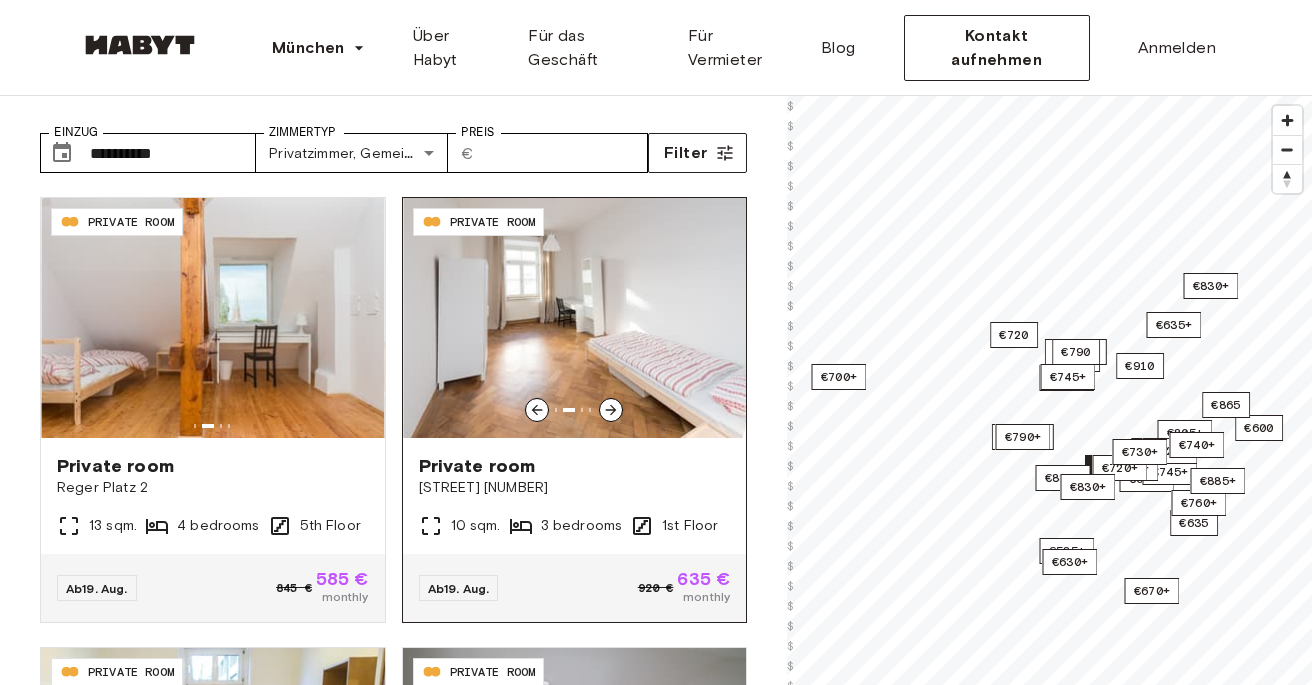 click 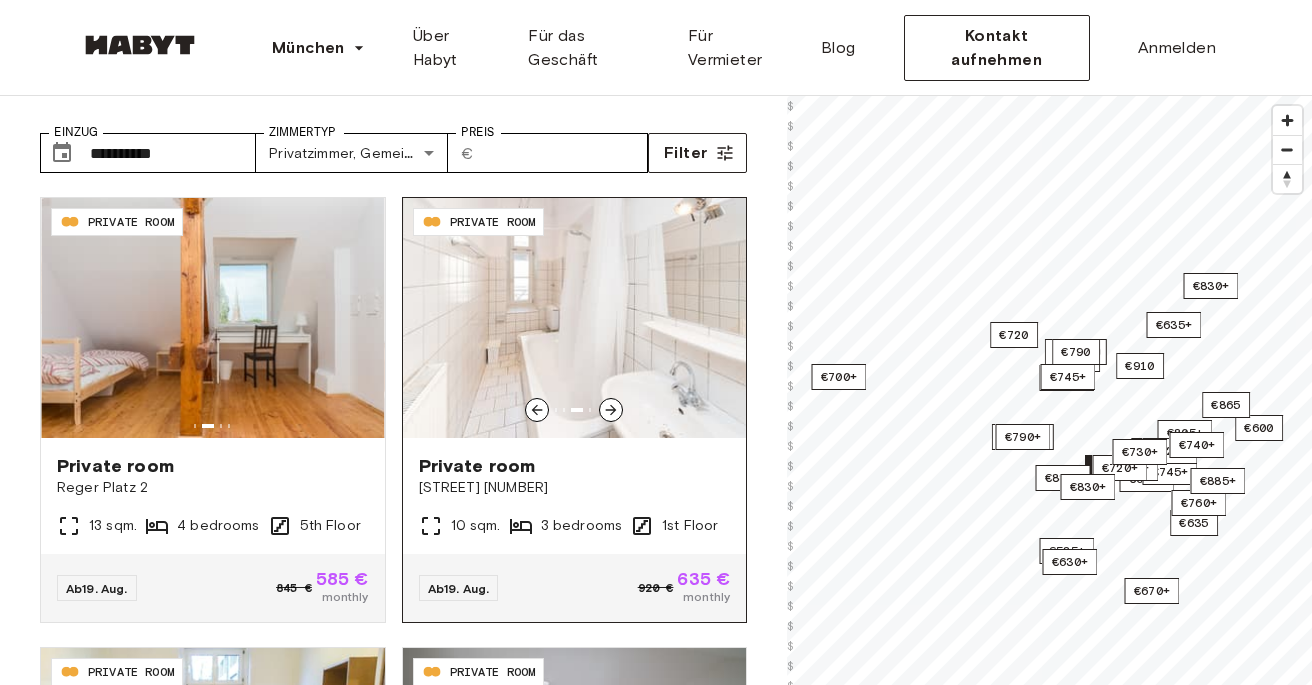 click 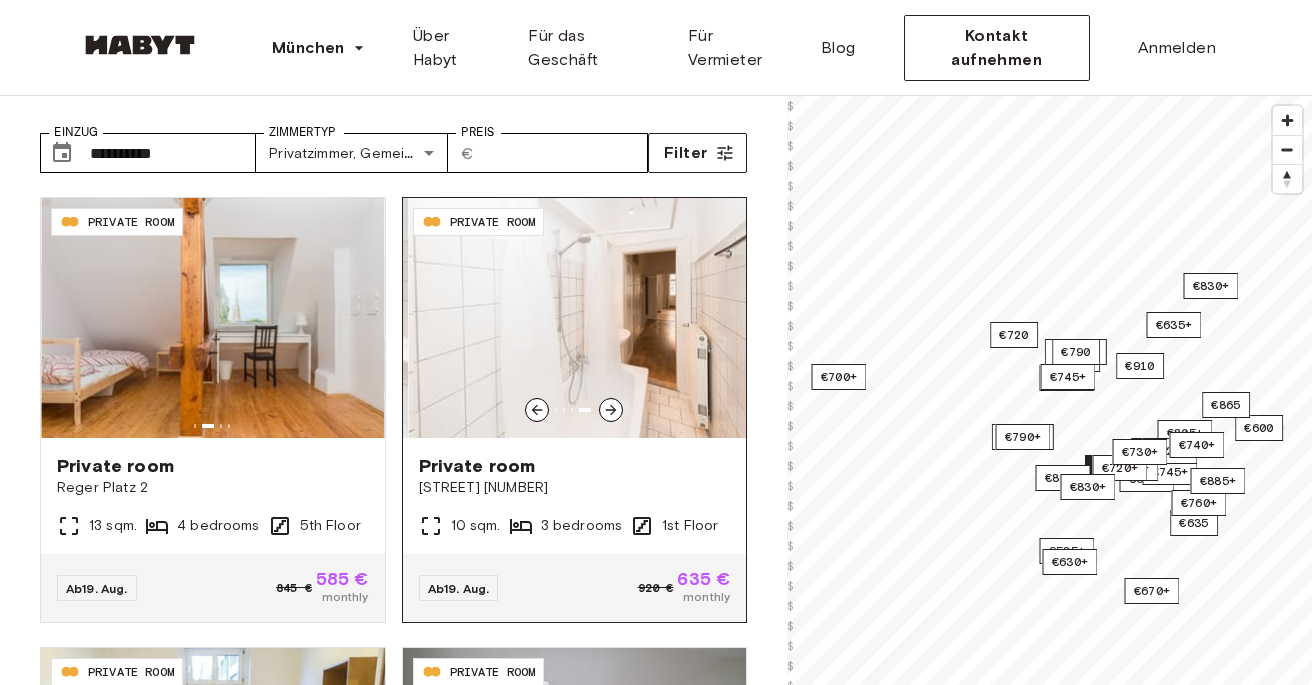 click 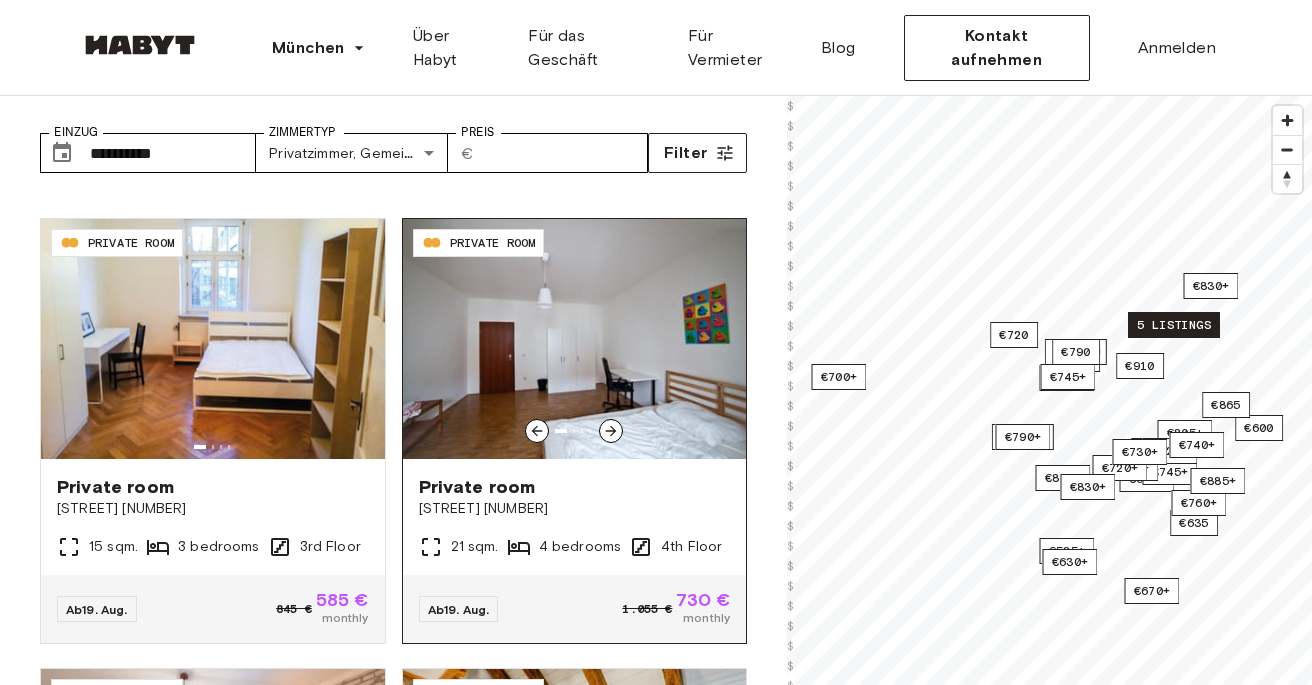scroll, scrollTop: 427, scrollLeft: 0, axis: vertical 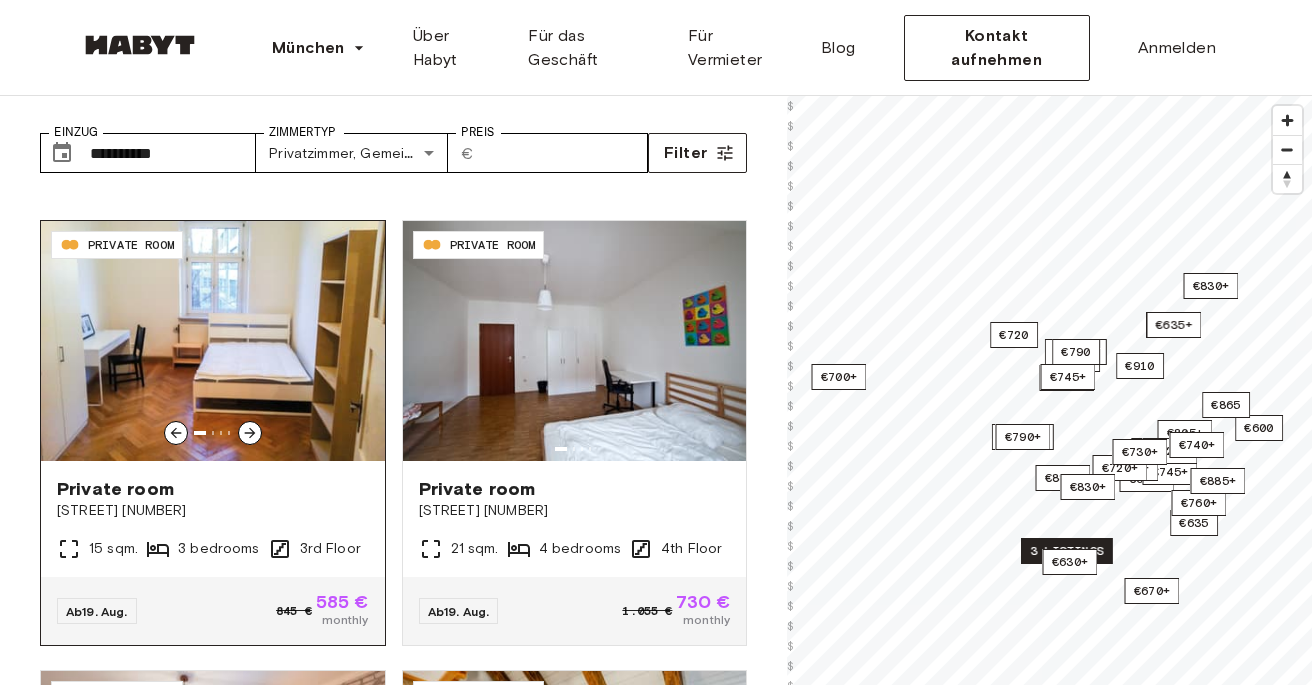 click 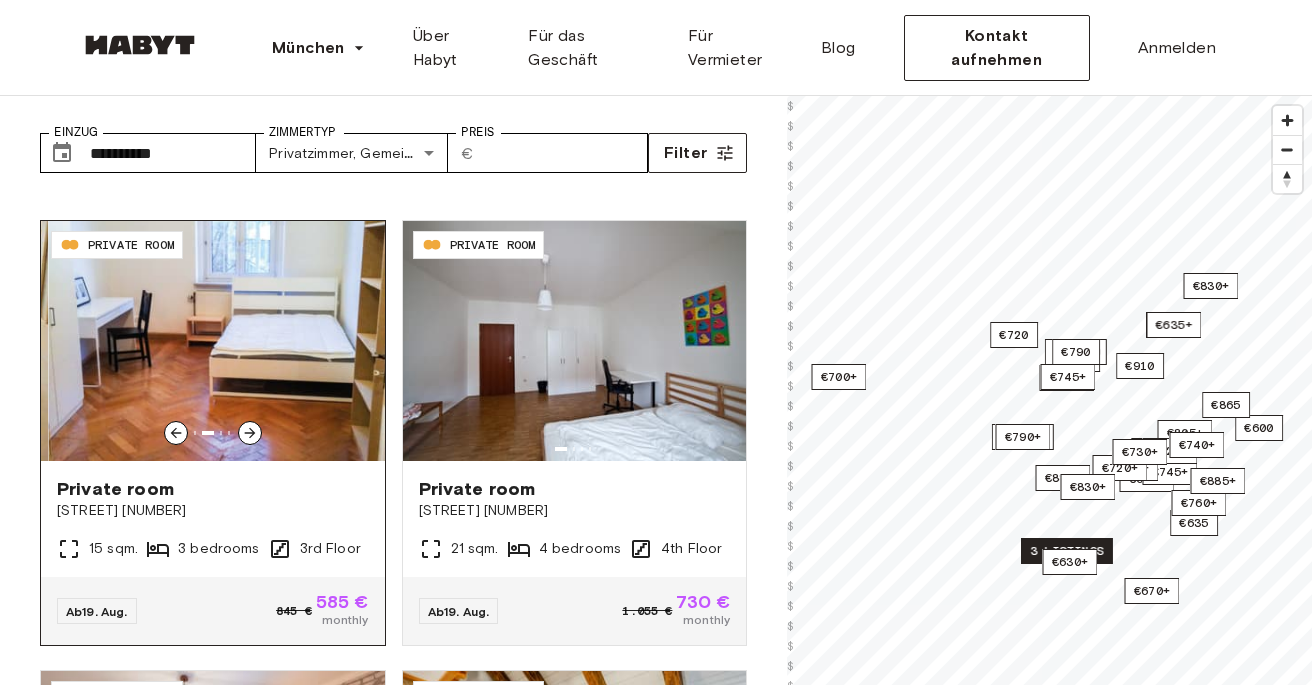 click 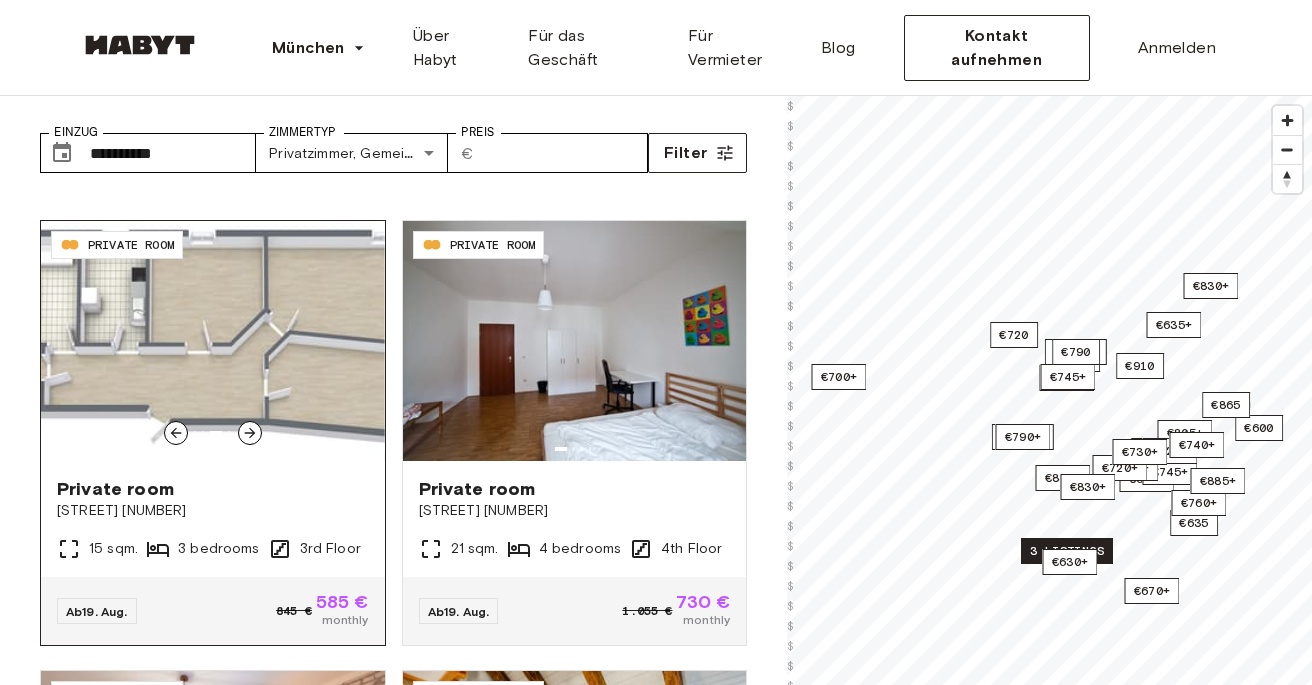 click 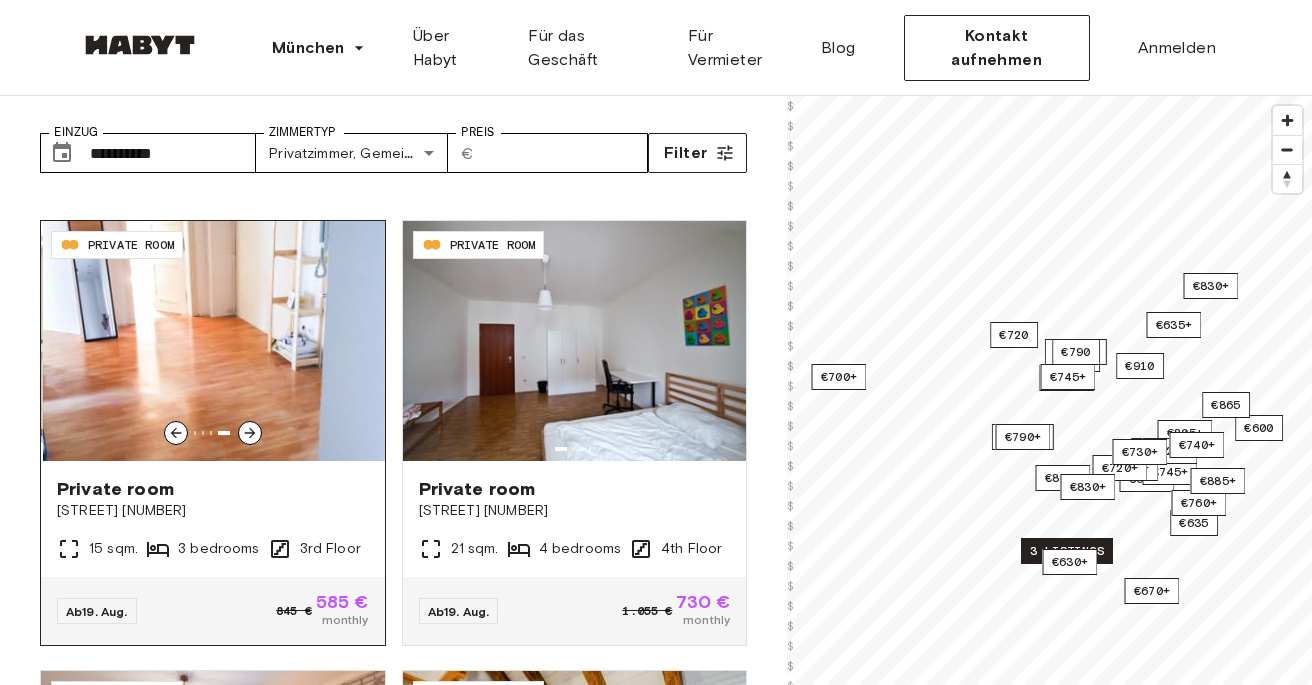 click 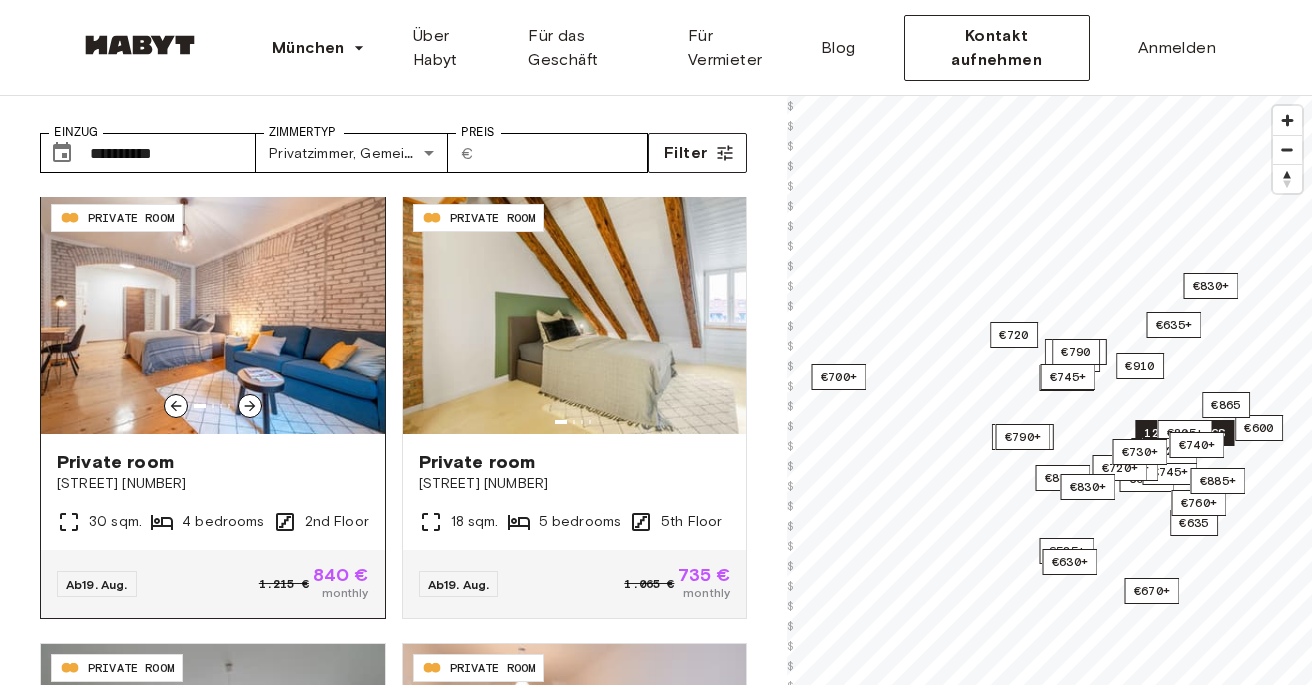 scroll, scrollTop: 907, scrollLeft: 0, axis: vertical 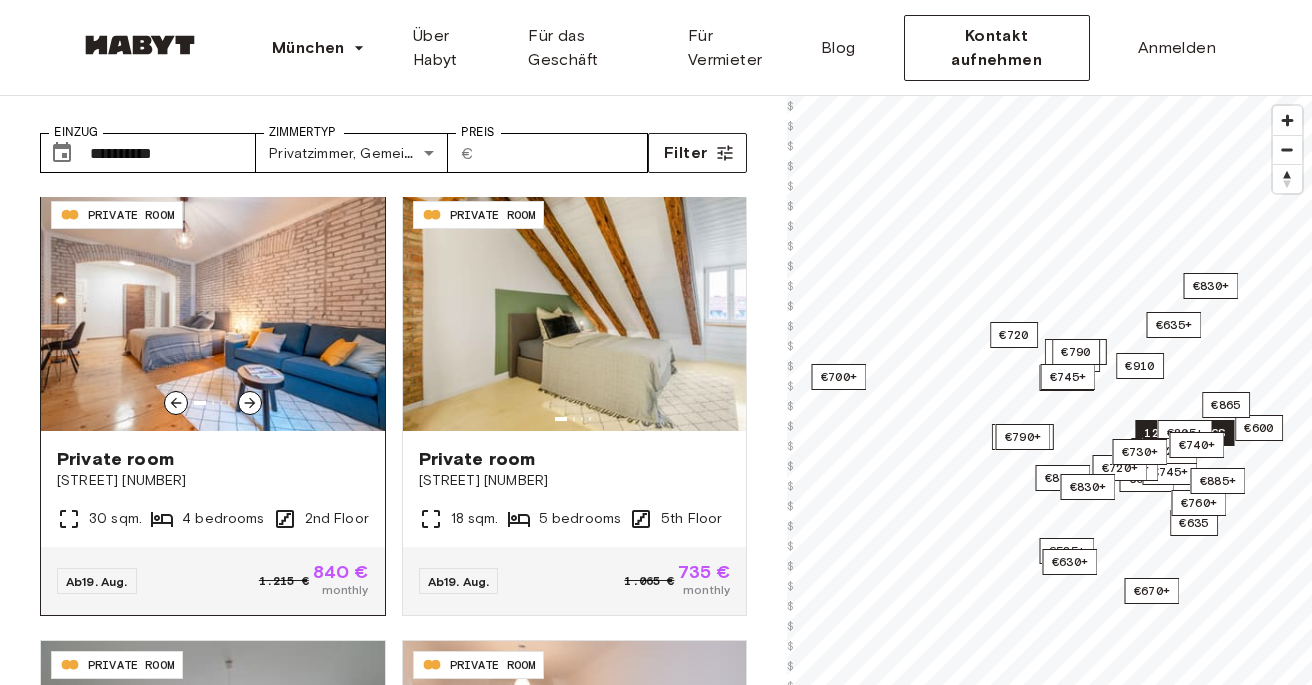 click 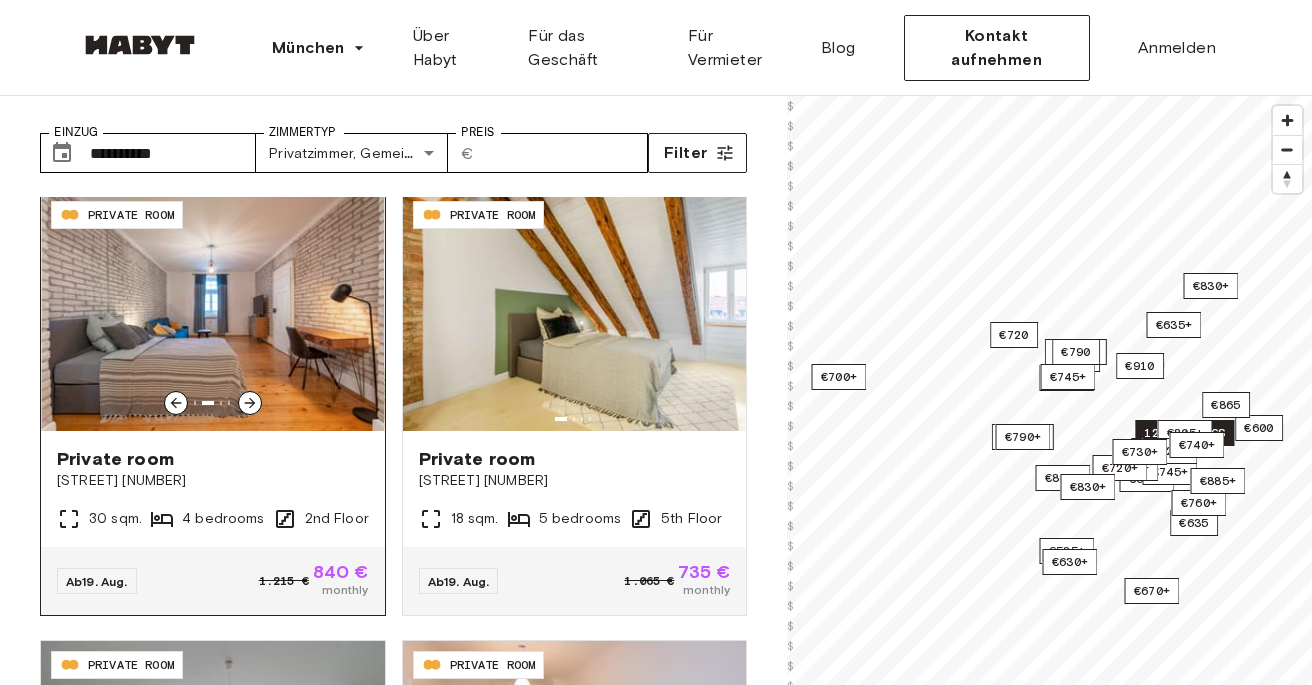 click 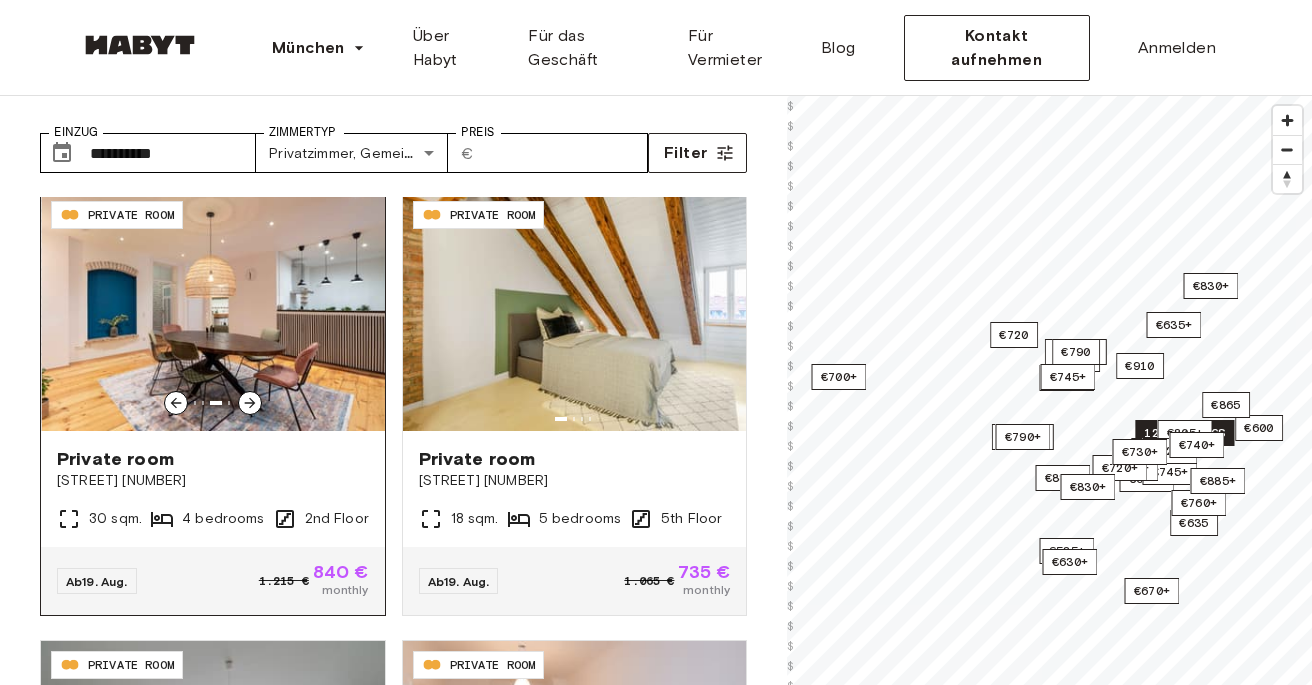 click 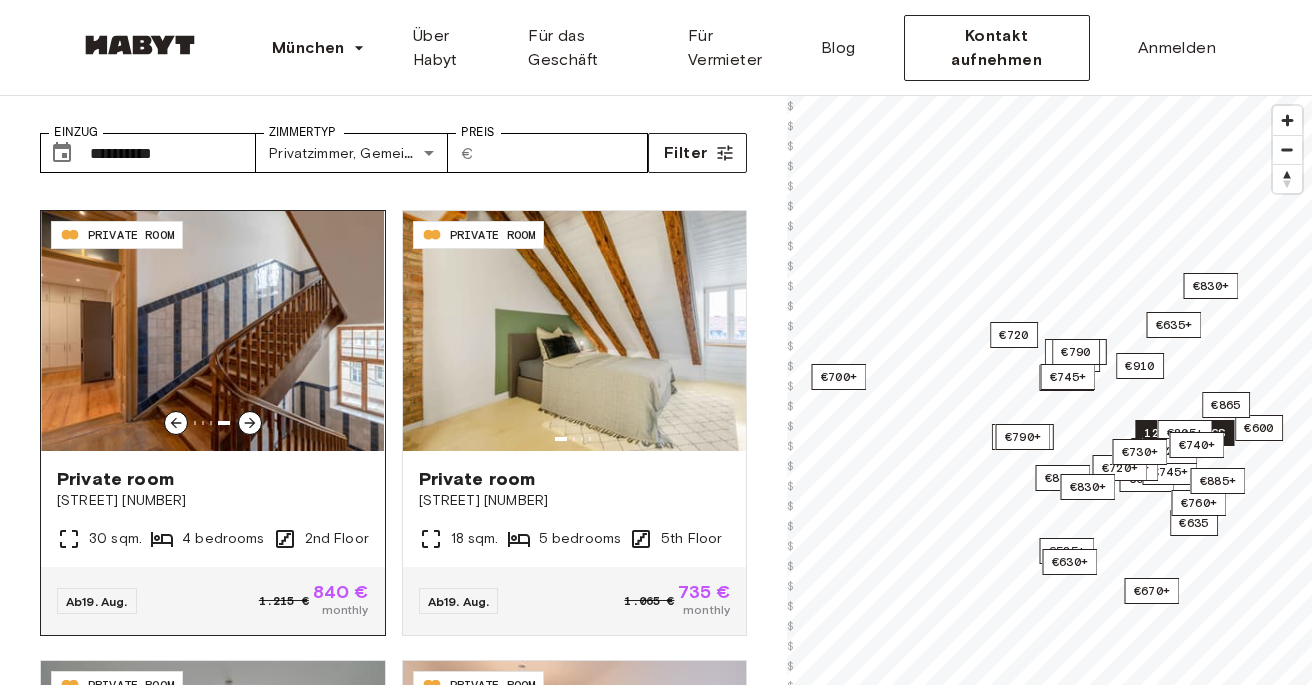 scroll, scrollTop: 884, scrollLeft: 0, axis: vertical 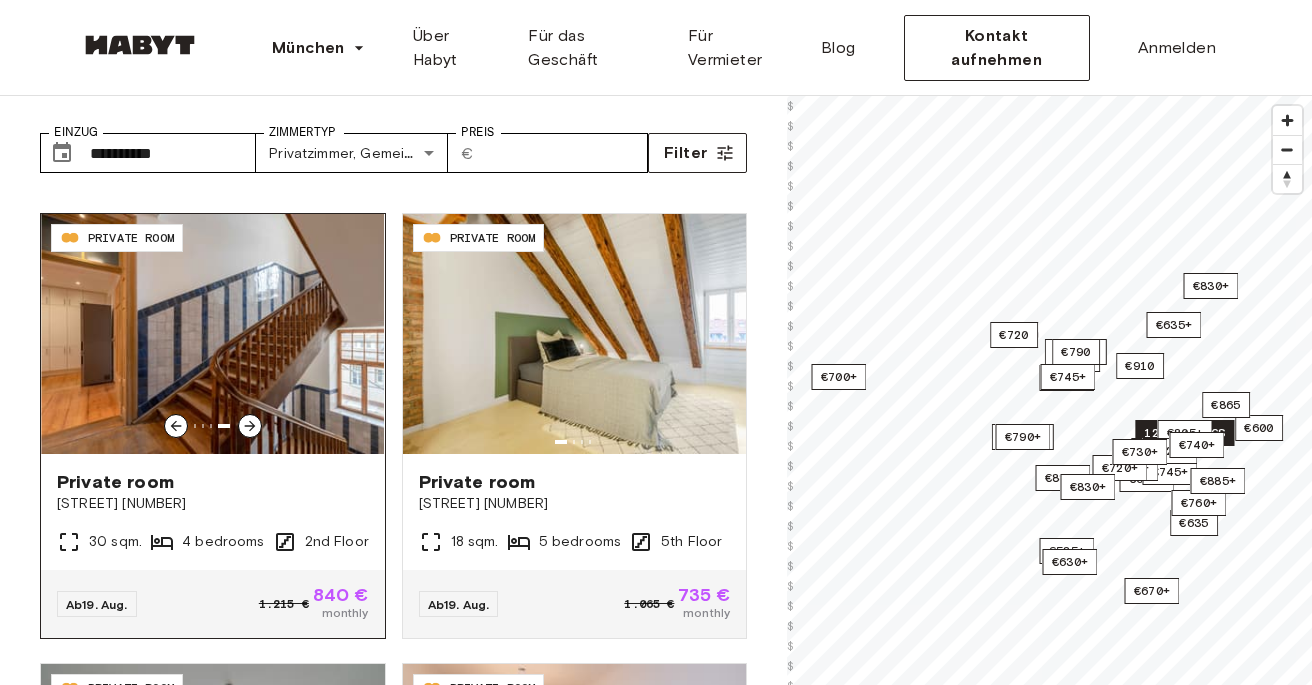 click at bounding box center [213, 334] 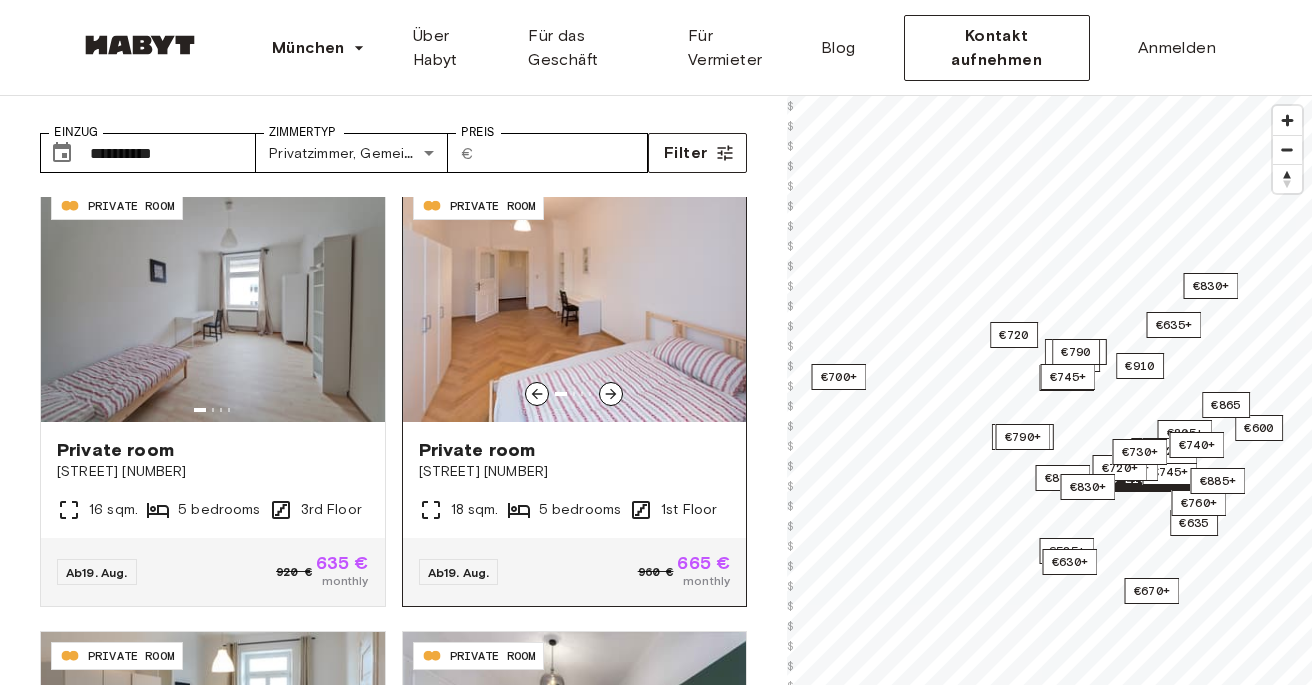 scroll, scrollTop: 1372, scrollLeft: 0, axis: vertical 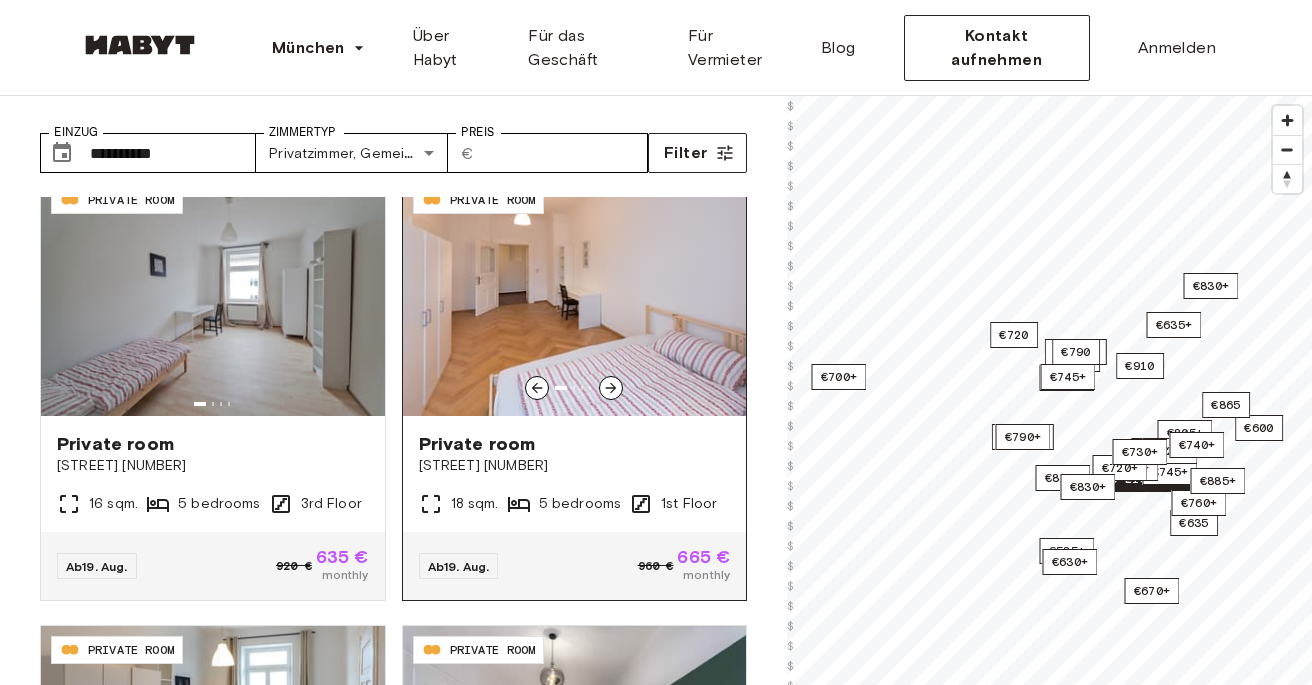 click 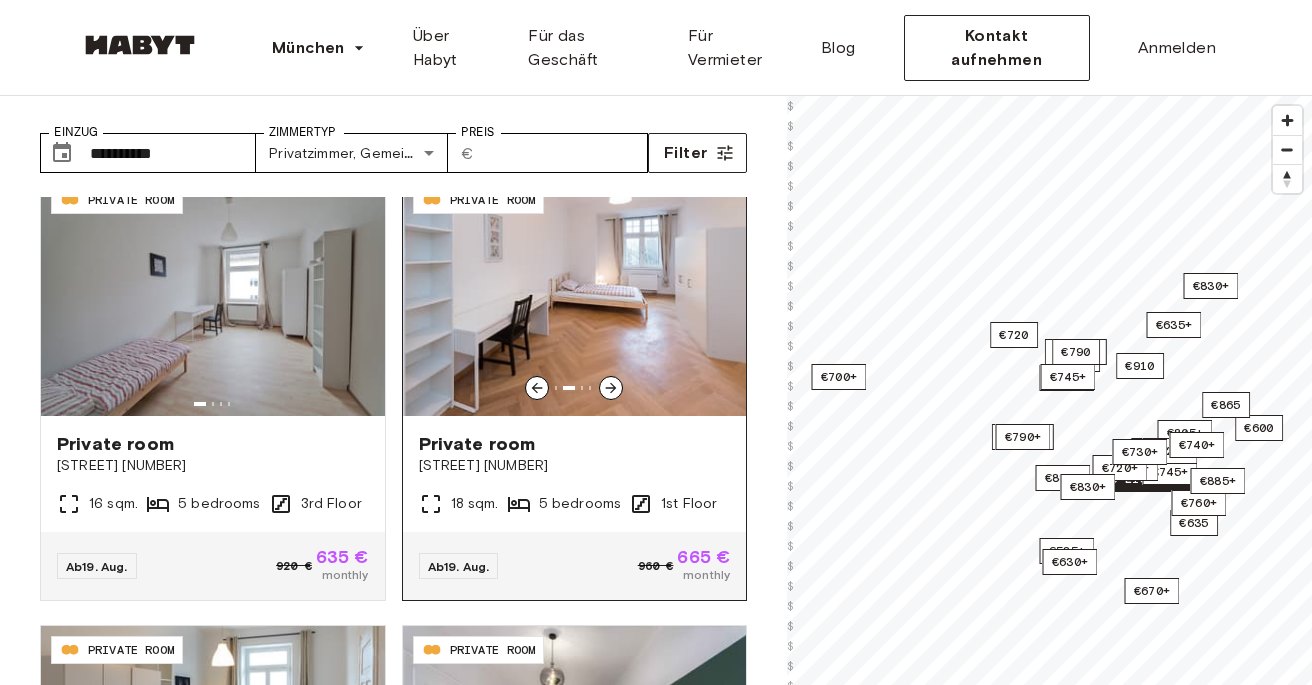 click 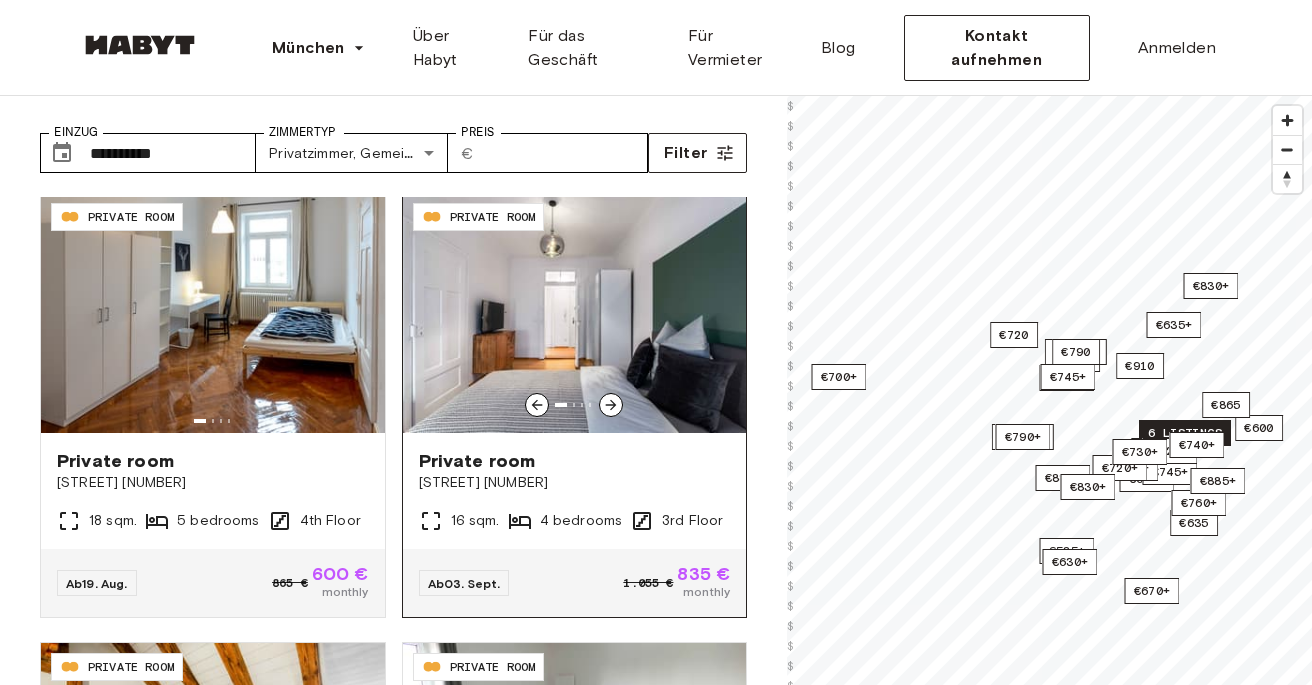 scroll, scrollTop: 1800, scrollLeft: 0, axis: vertical 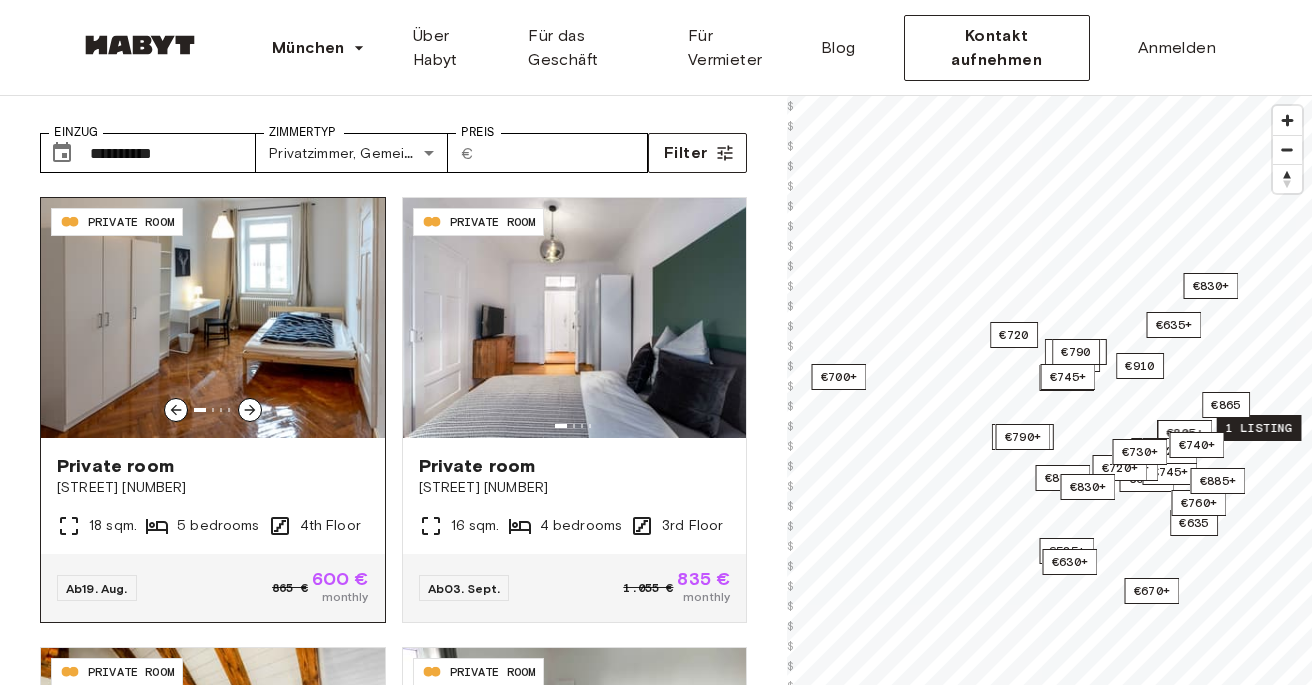 click 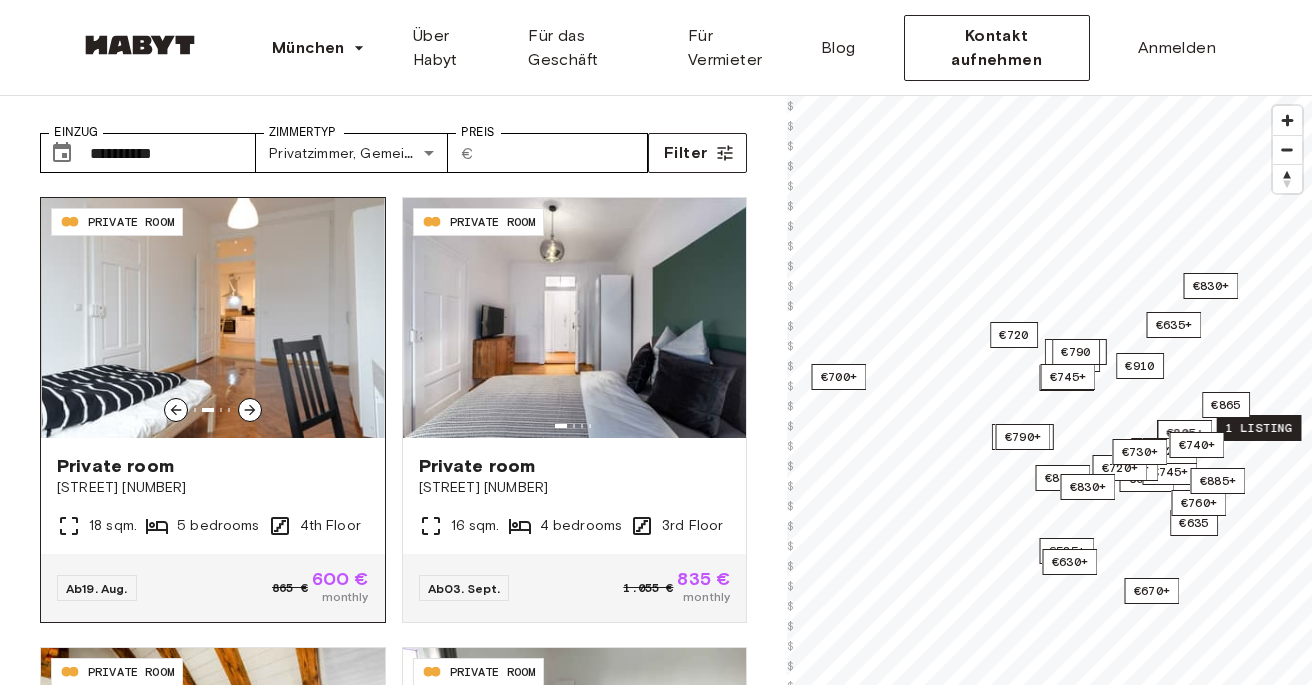 click 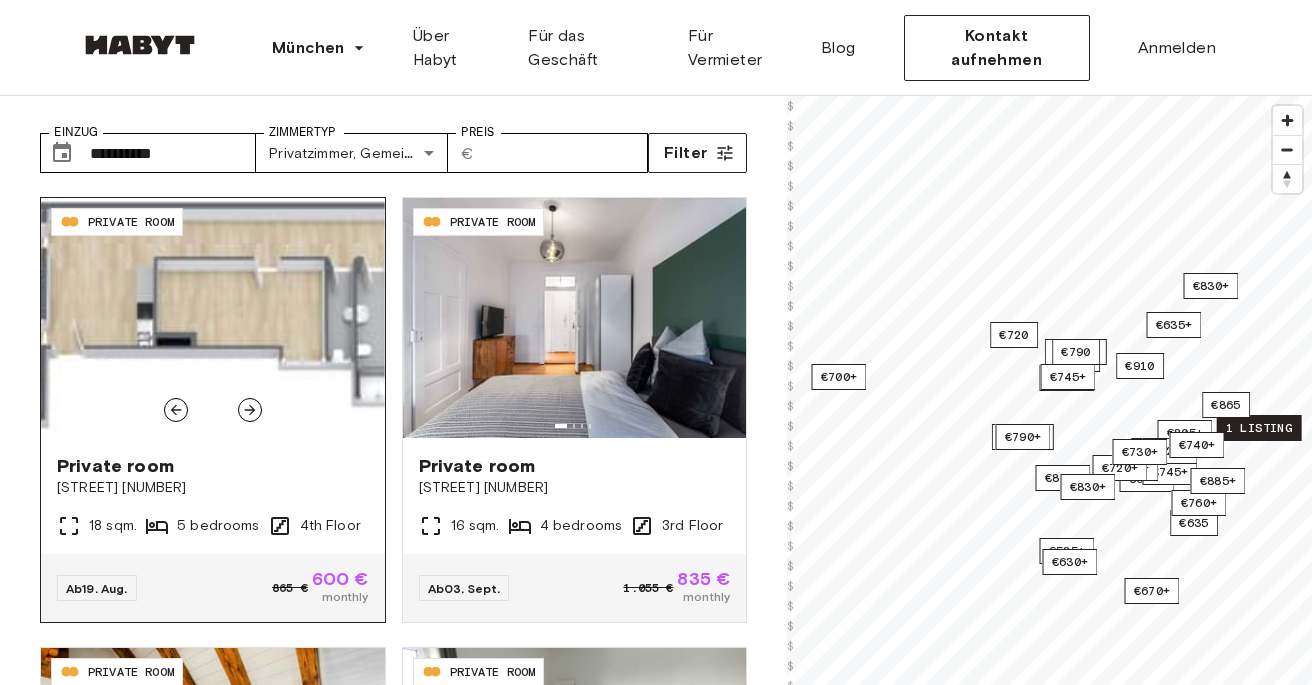 click 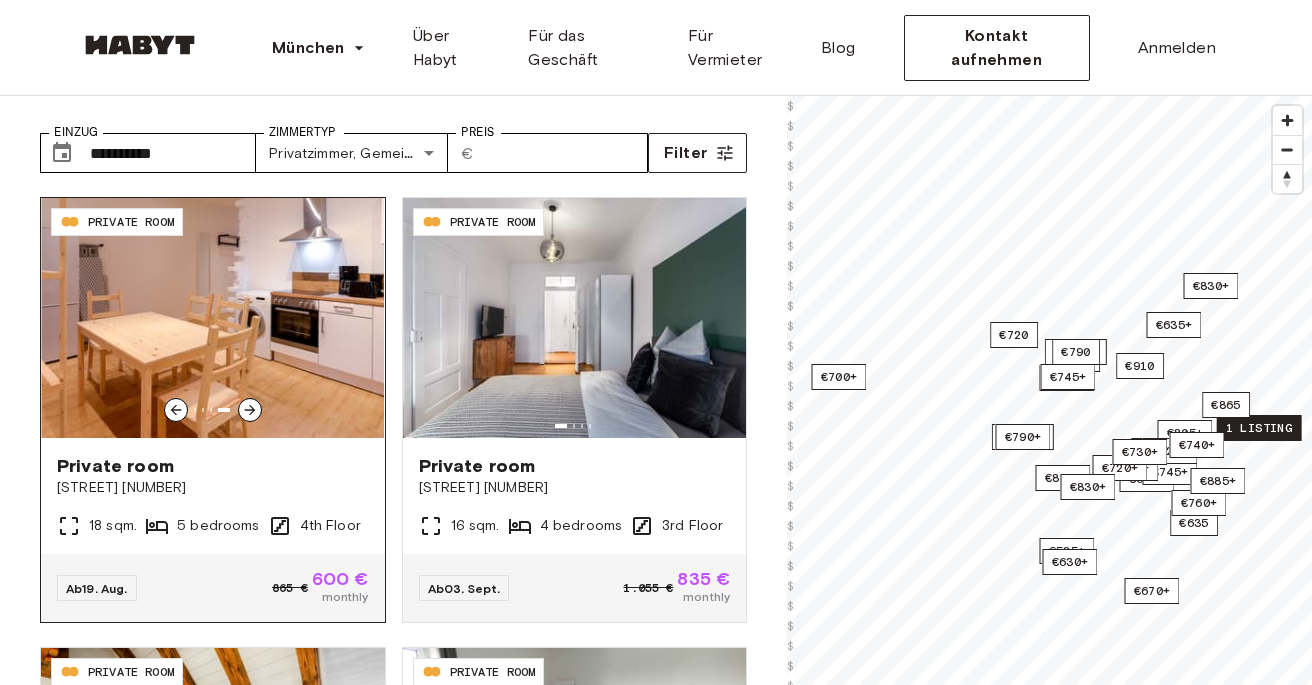 click 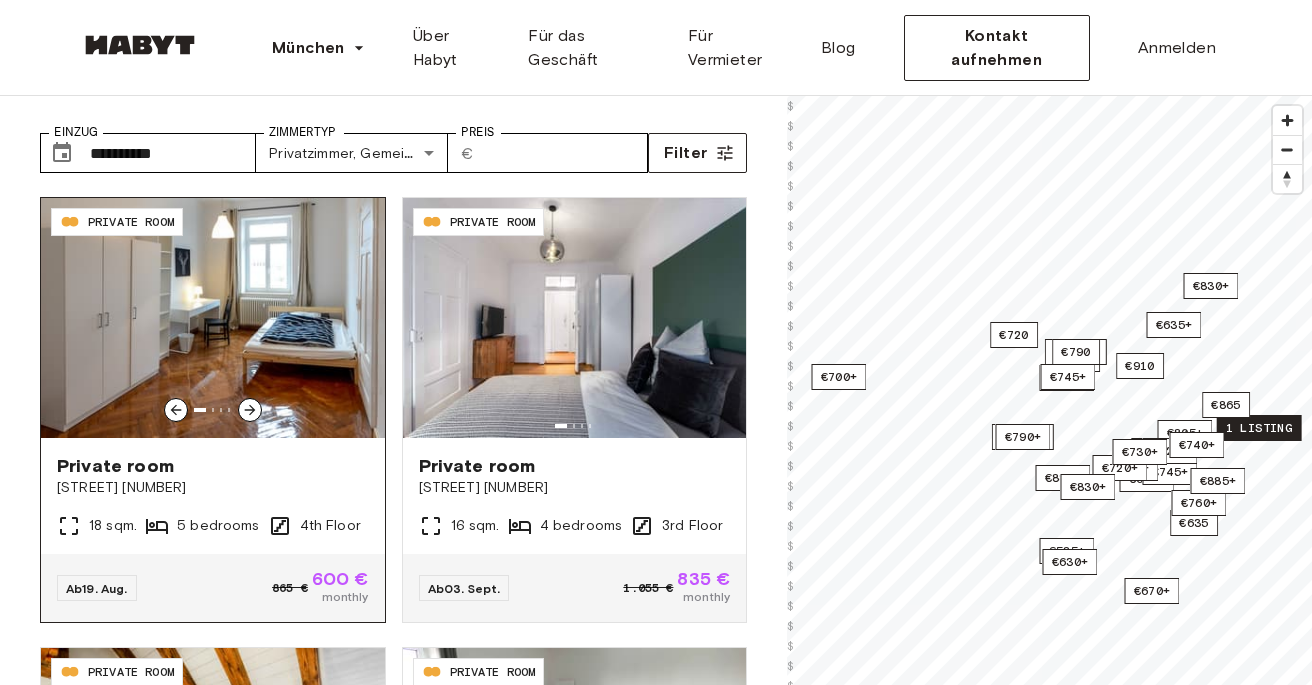 click 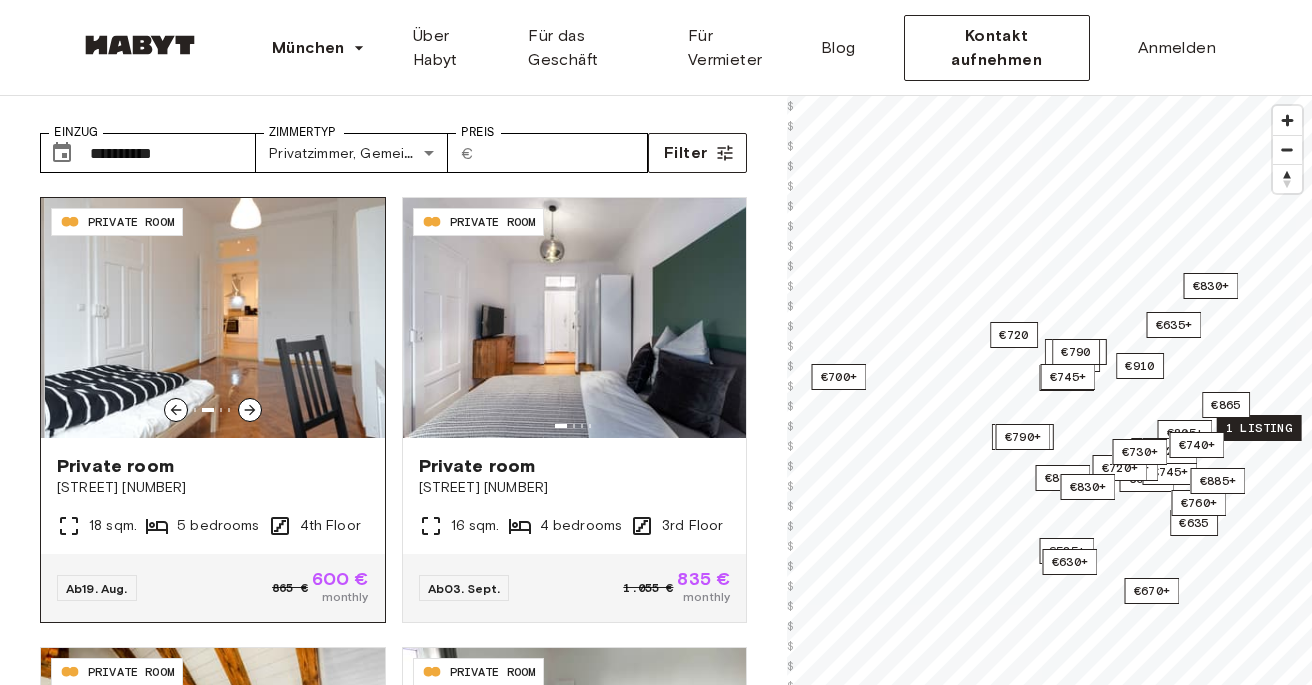 click 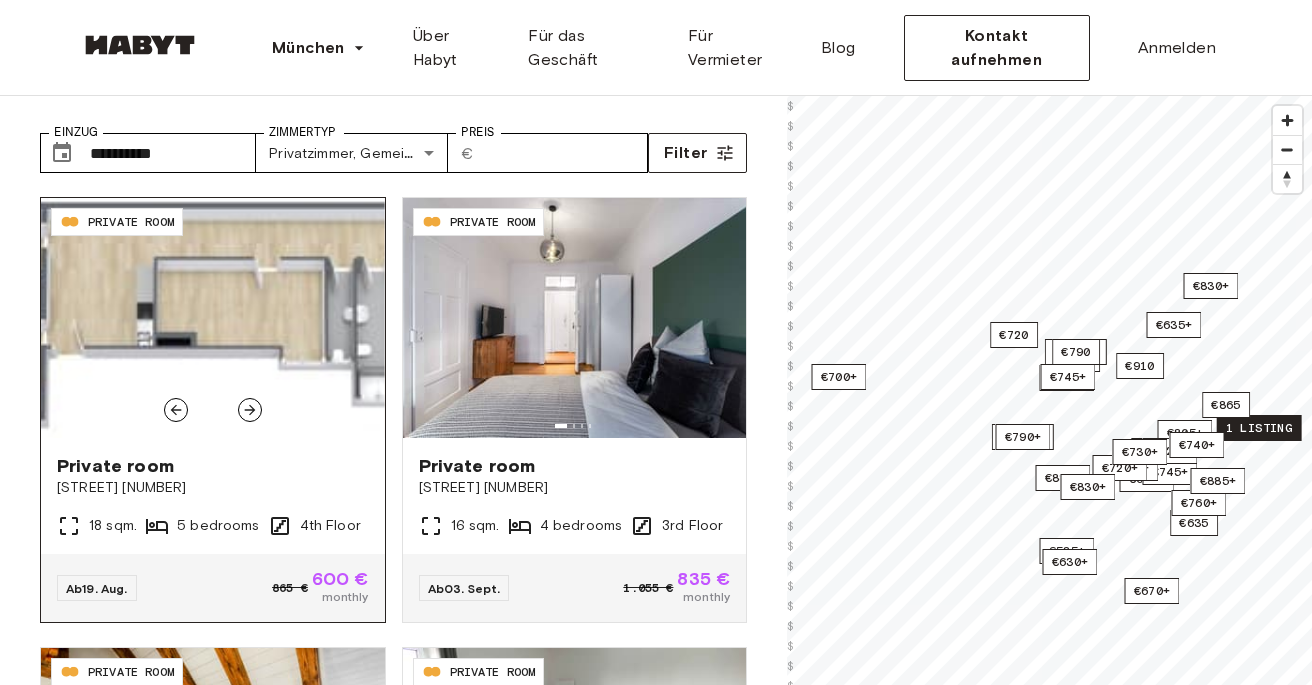 click at bounding box center (213, 318) 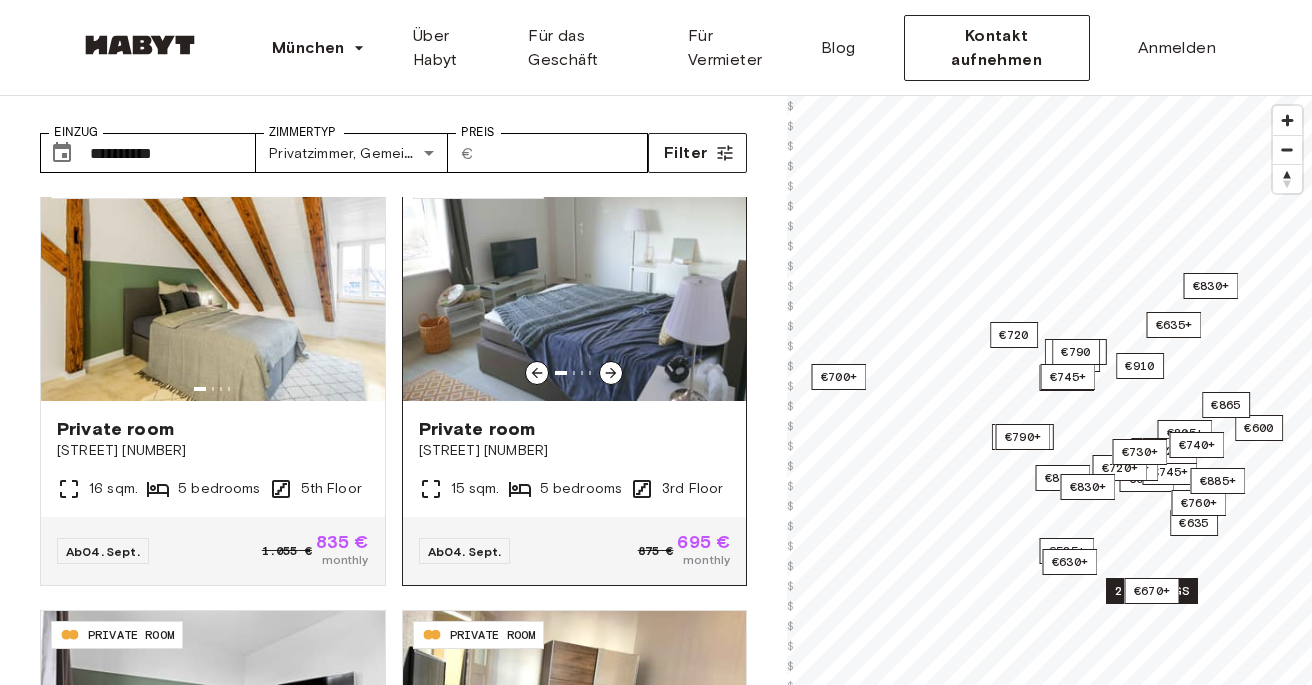 scroll, scrollTop: 2284, scrollLeft: 0, axis: vertical 